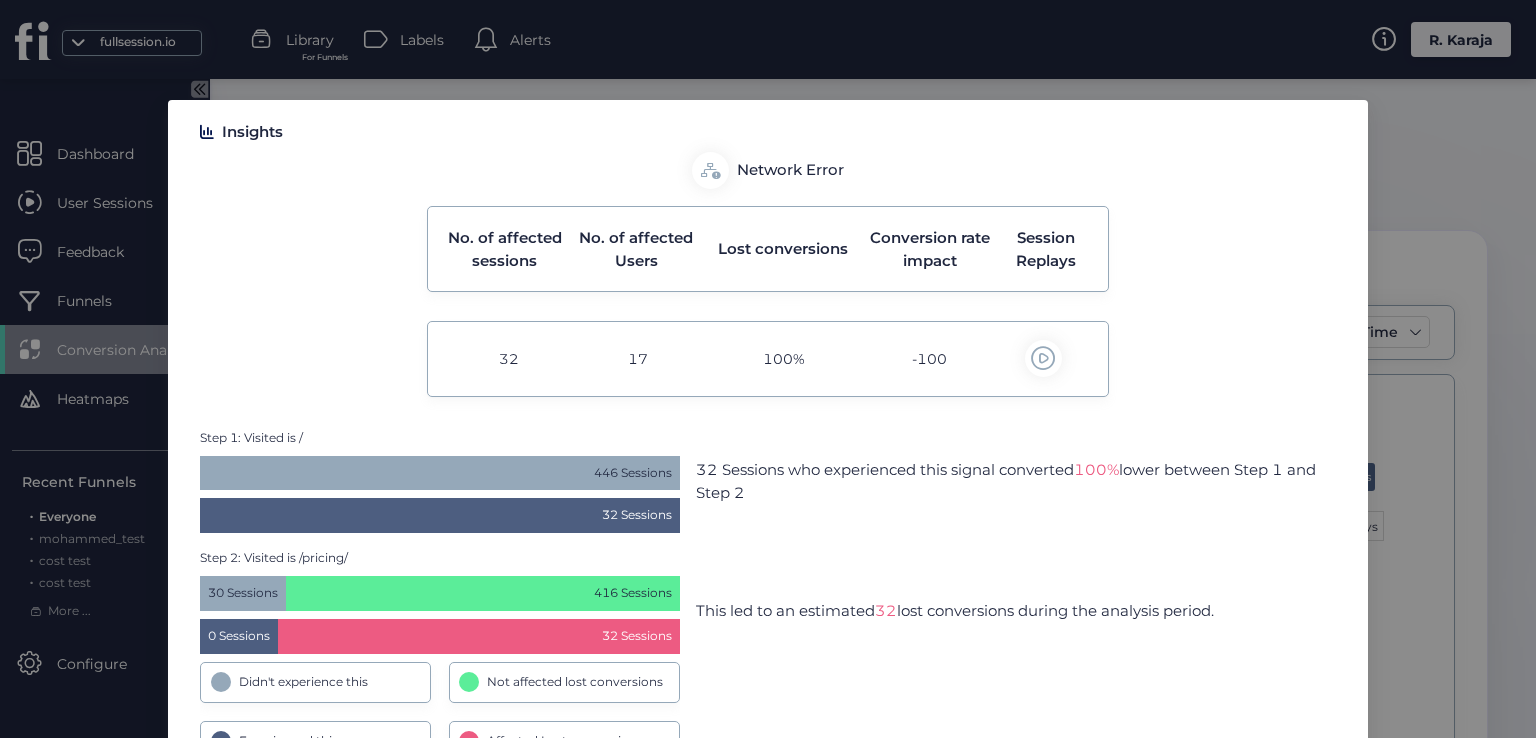 scroll, scrollTop: 0, scrollLeft: 0, axis: both 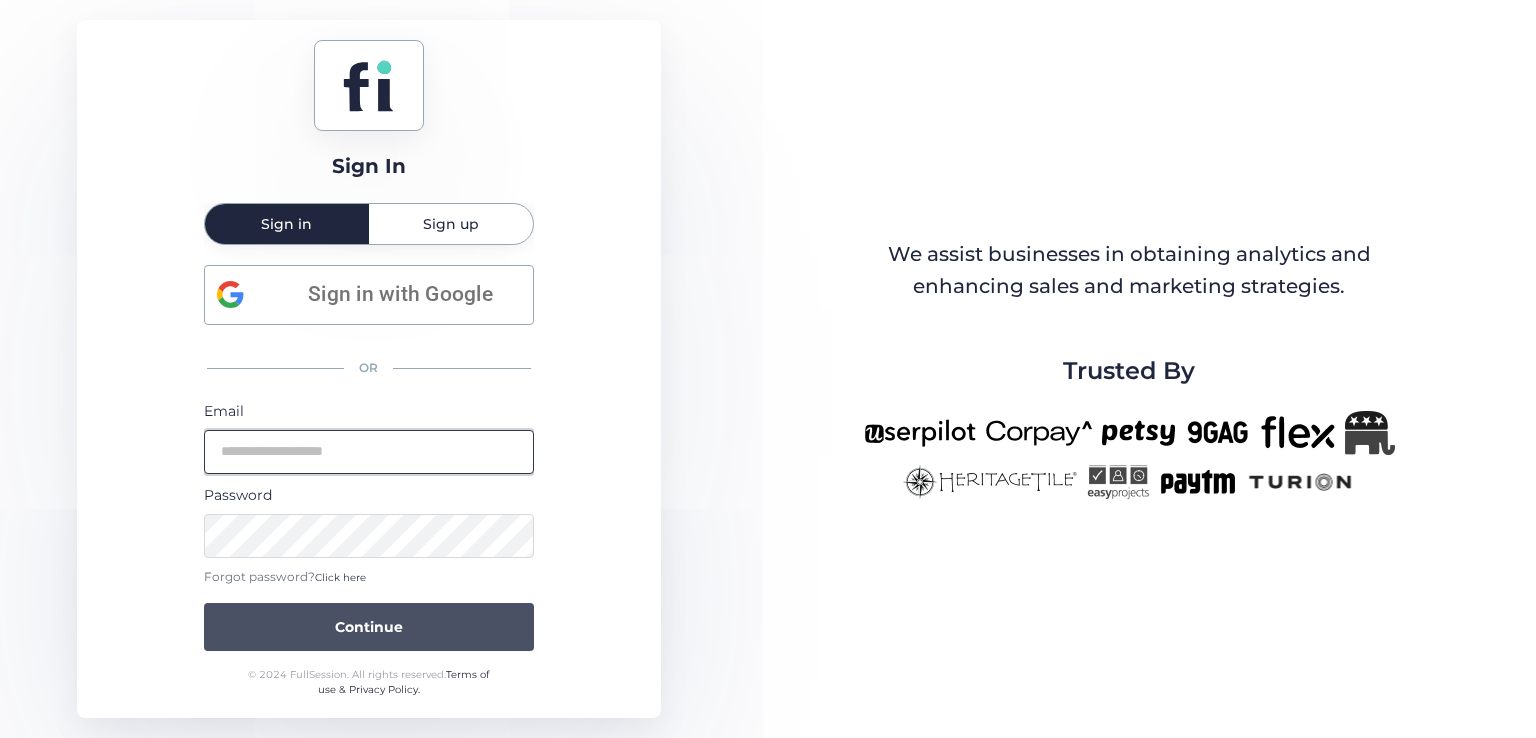 type on "**********" 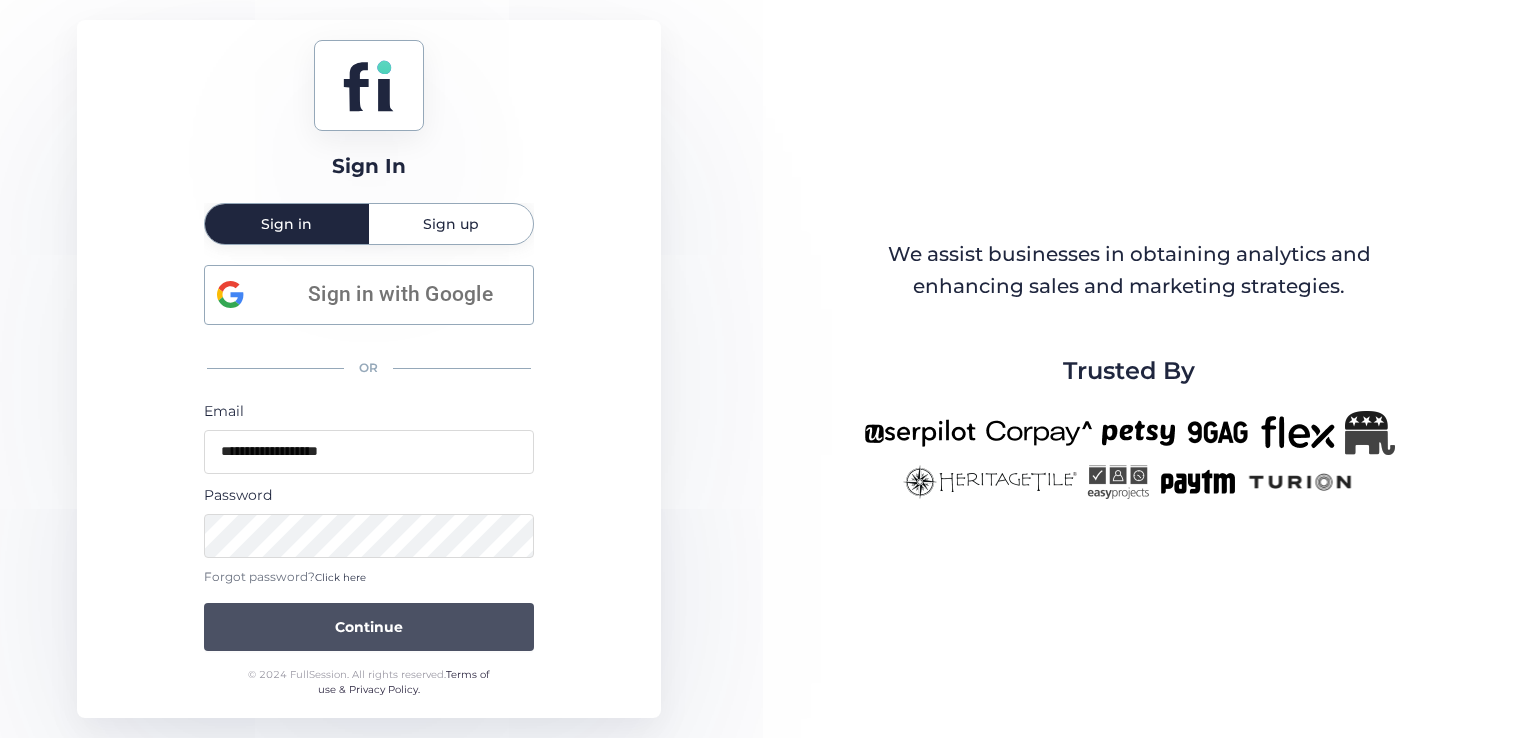 click on "Continue" at bounding box center [369, 627] 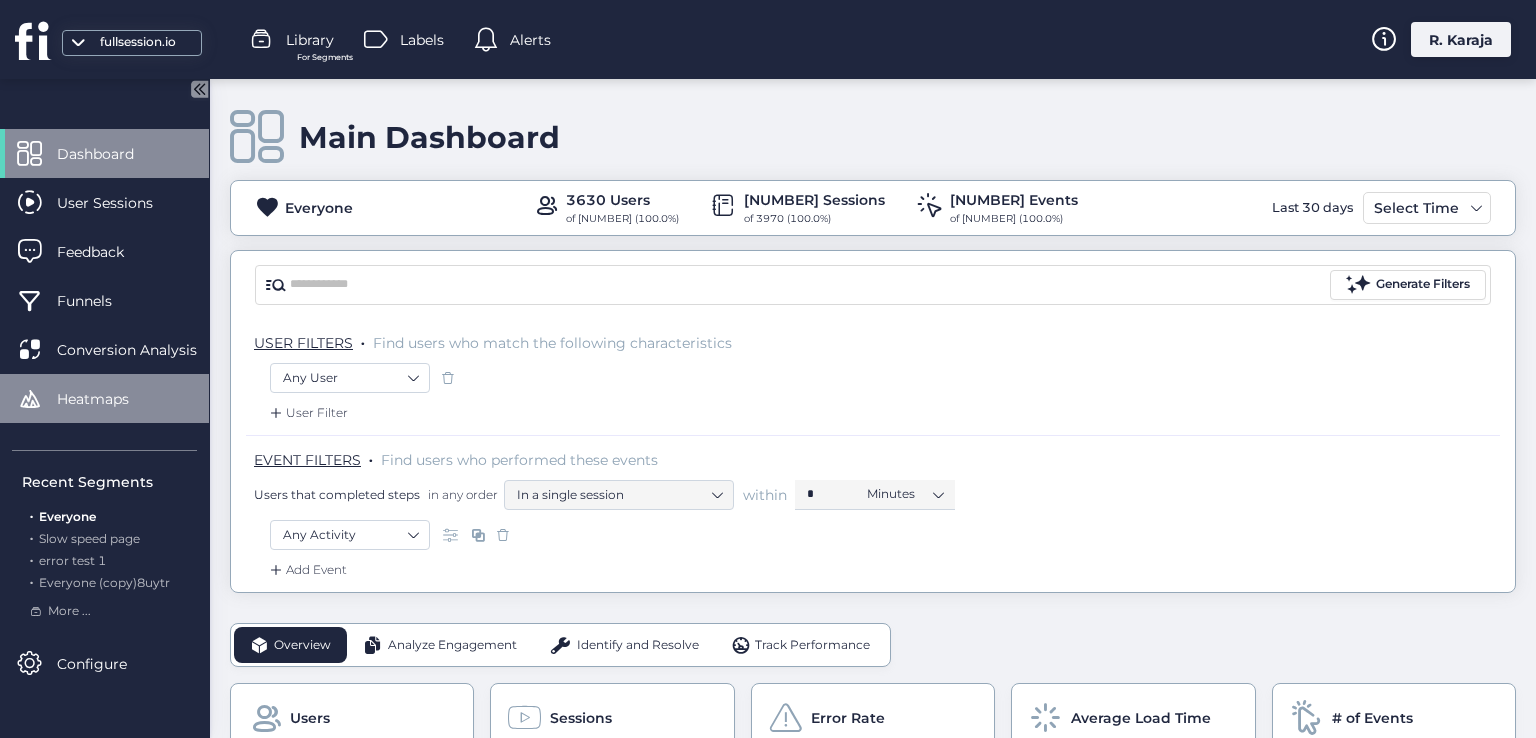click on "Heatmaps" 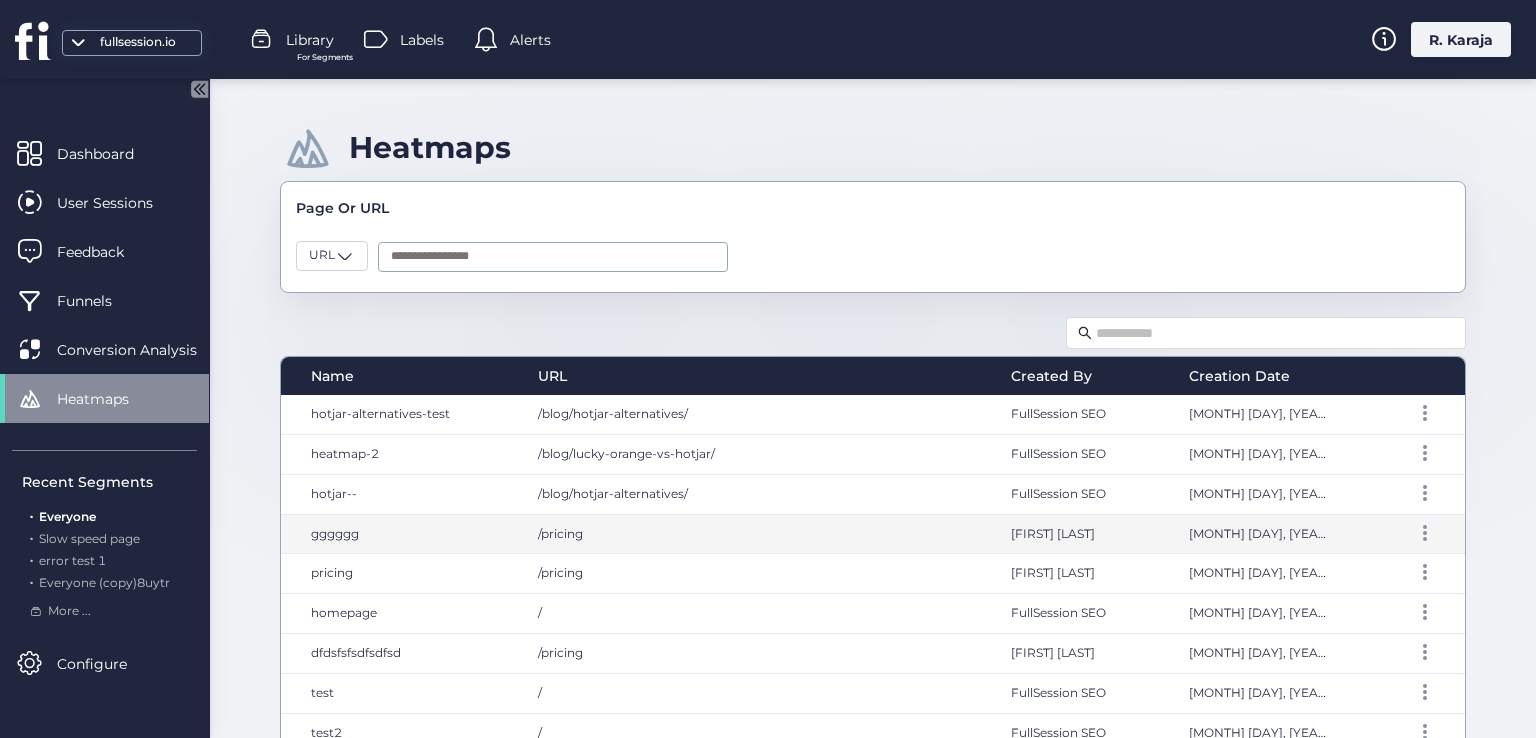 click on "/pricing" 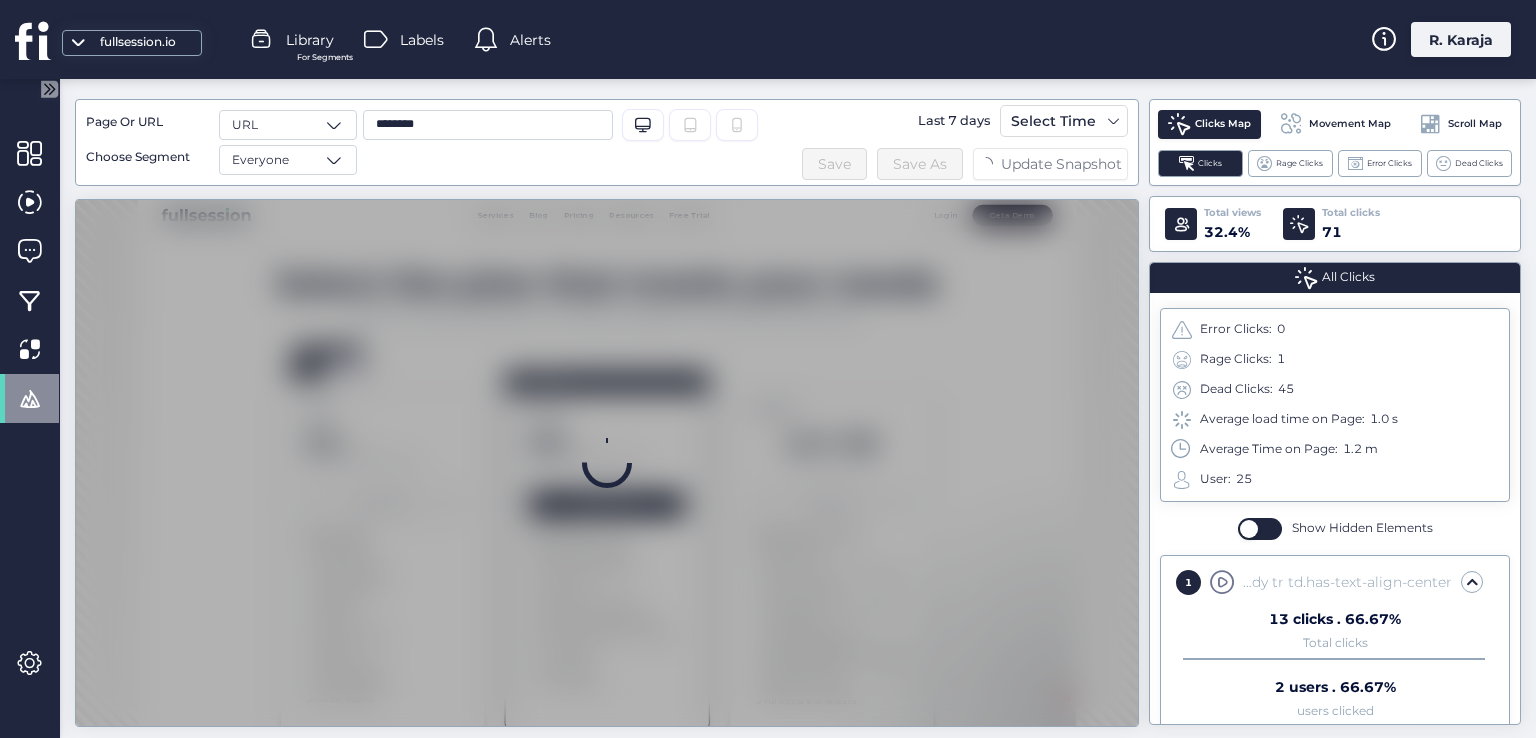 scroll, scrollTop: 0, scrollLeft: 0, axis: both 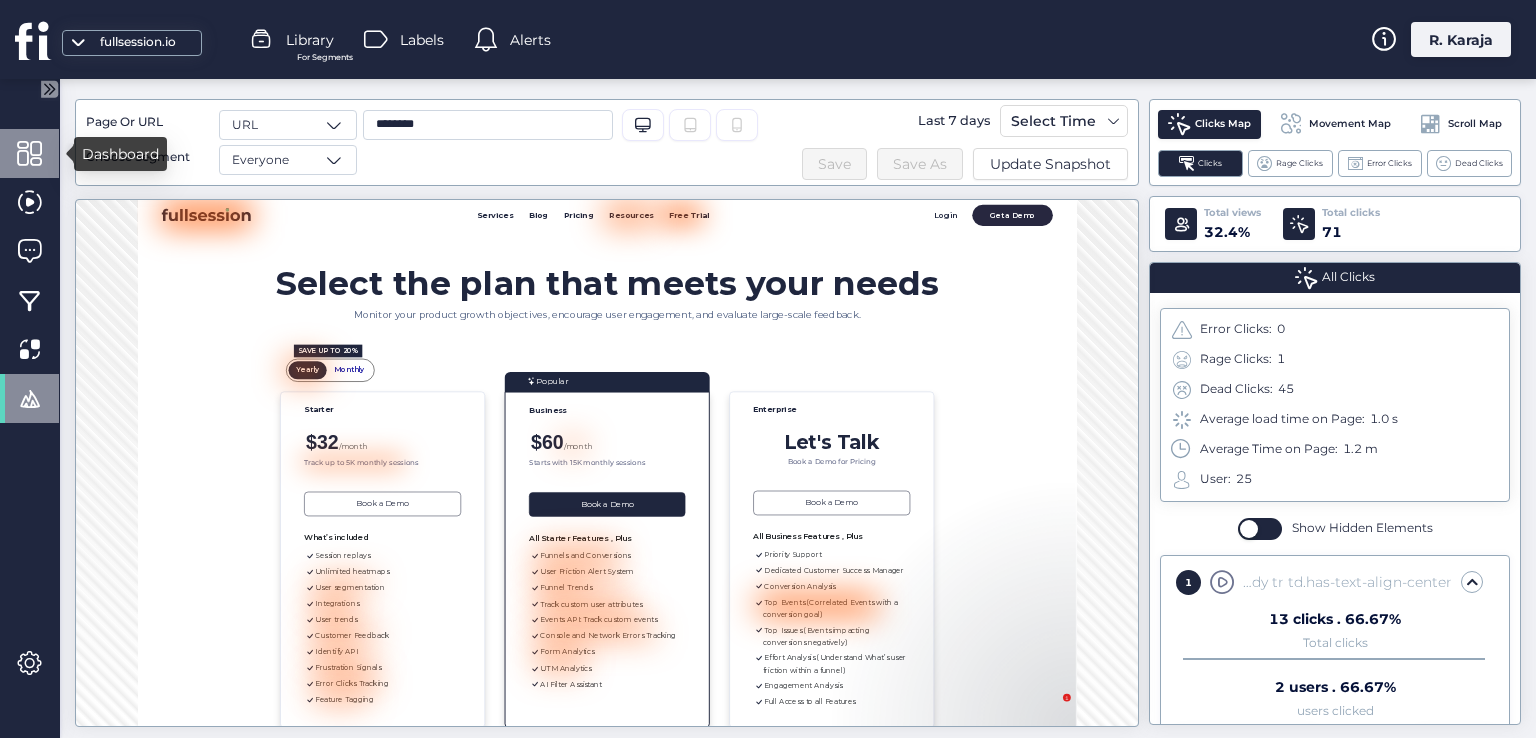 click 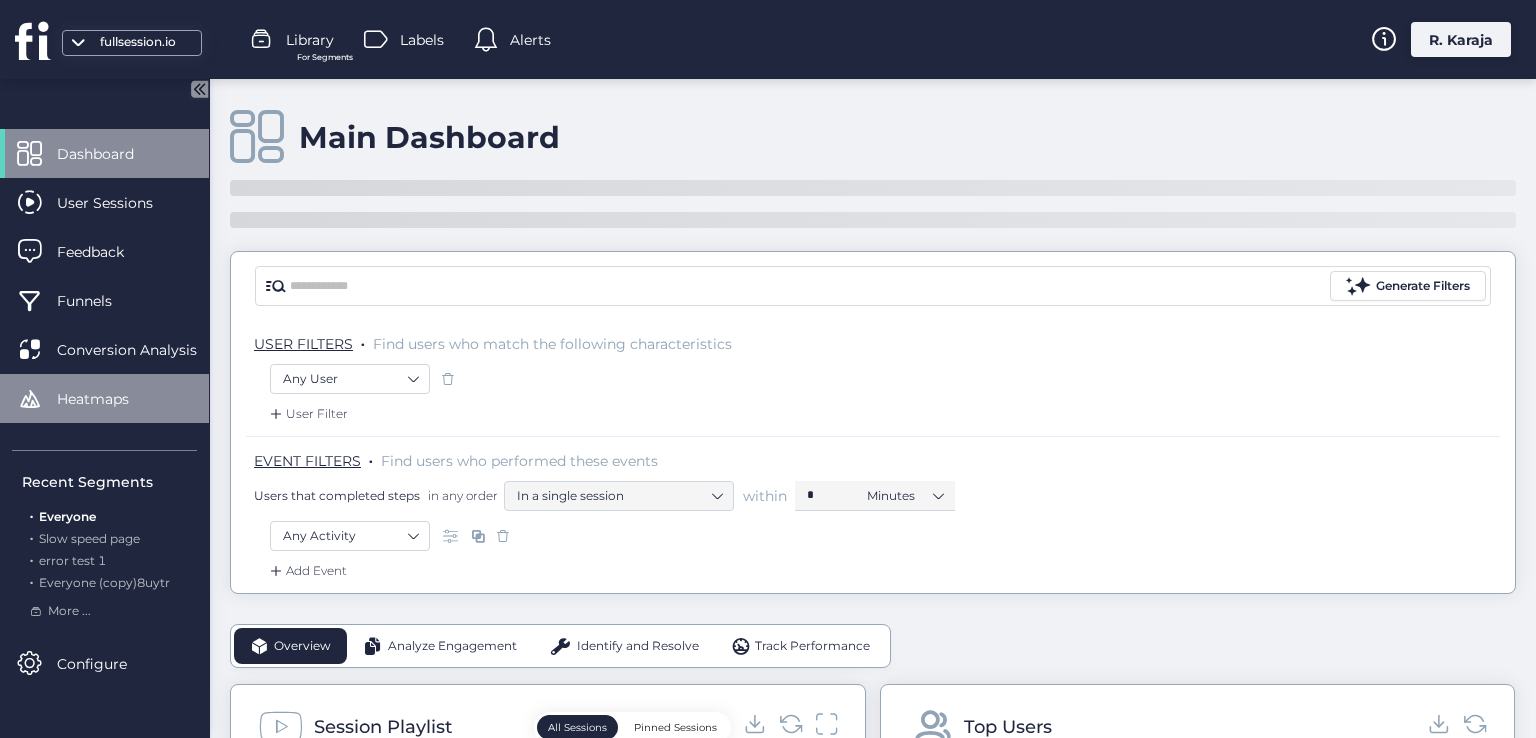 click on "Heatmaps" 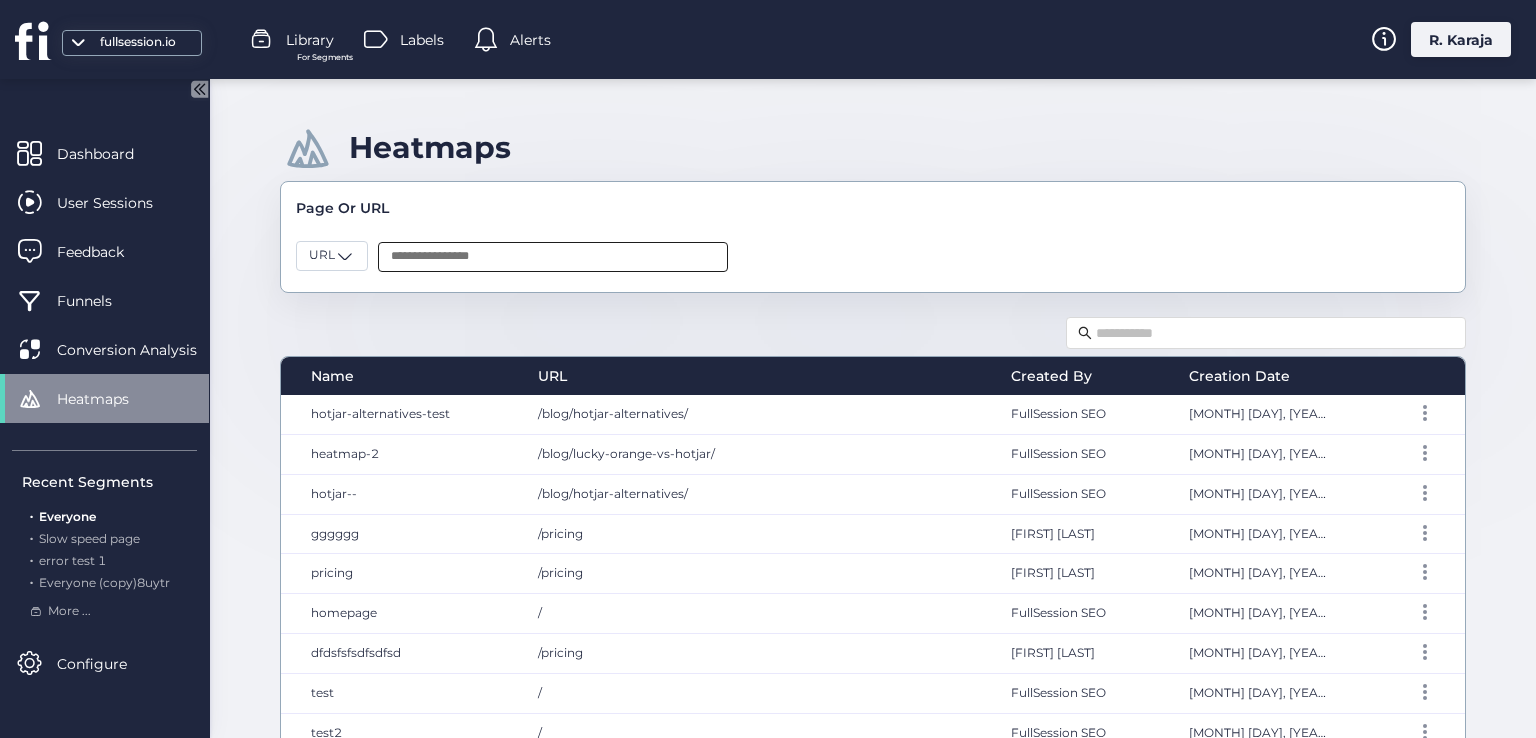 click 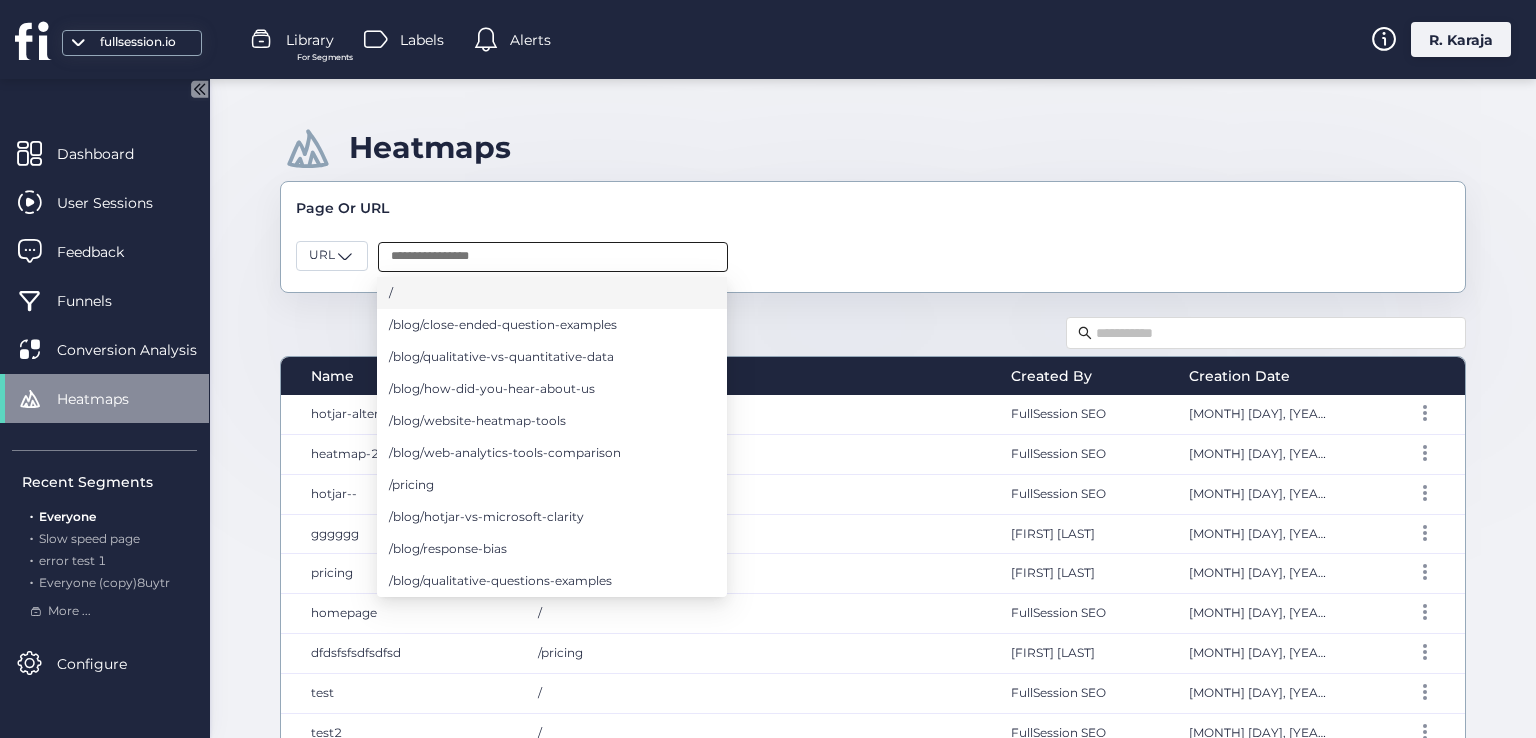 click on "/" at bounding box center (552, 293) 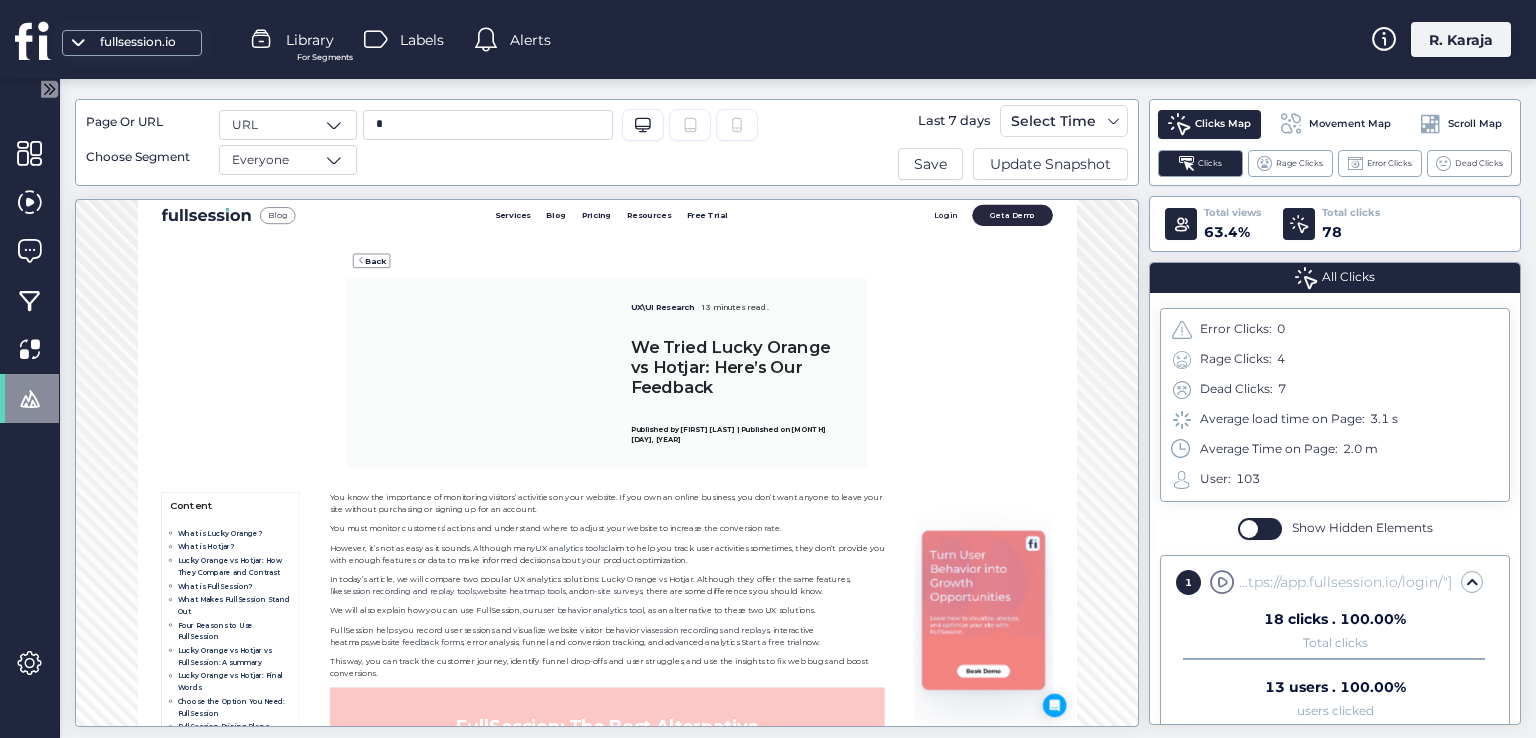 scroll, scrollTop: 0, scrollLeft: 0, axis: both 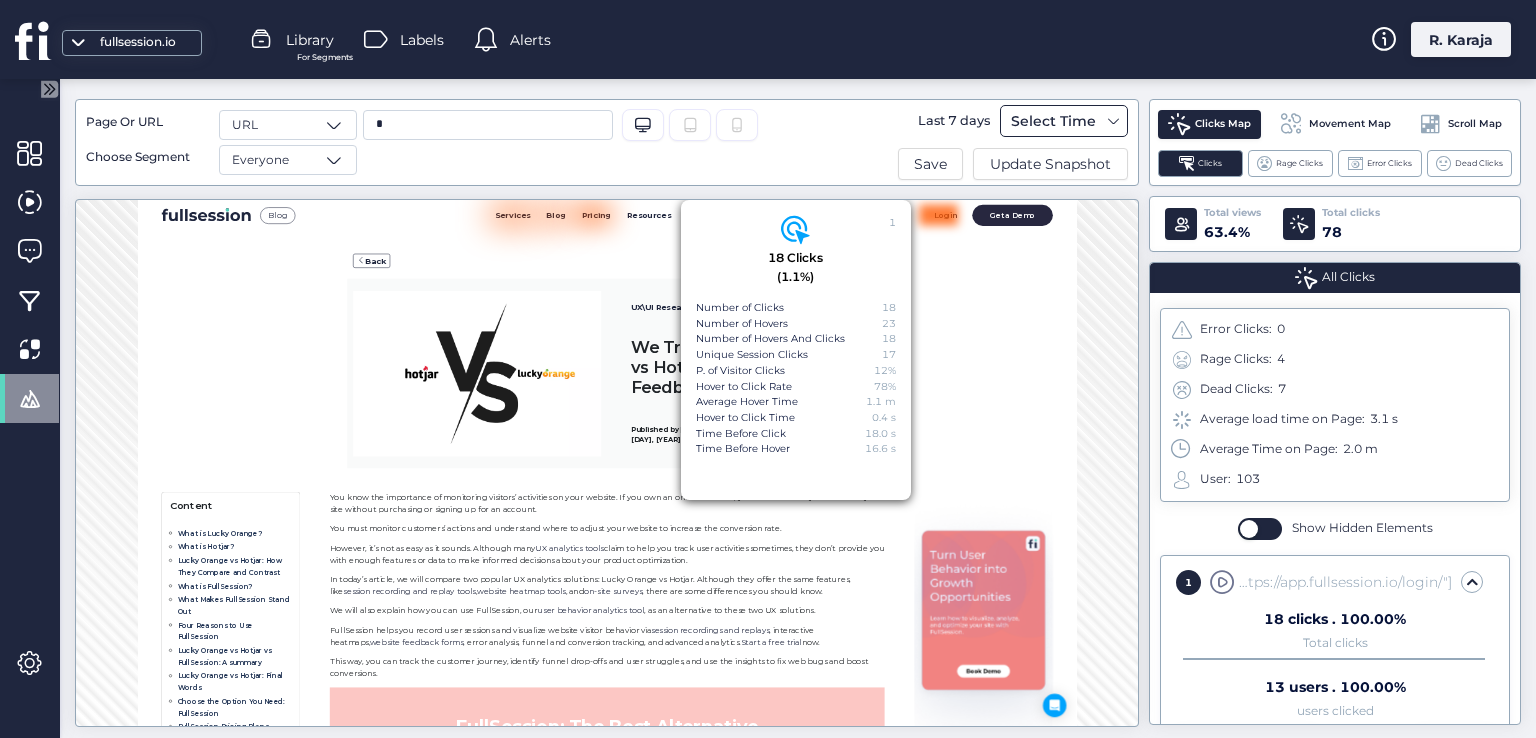 click on "Select Time" 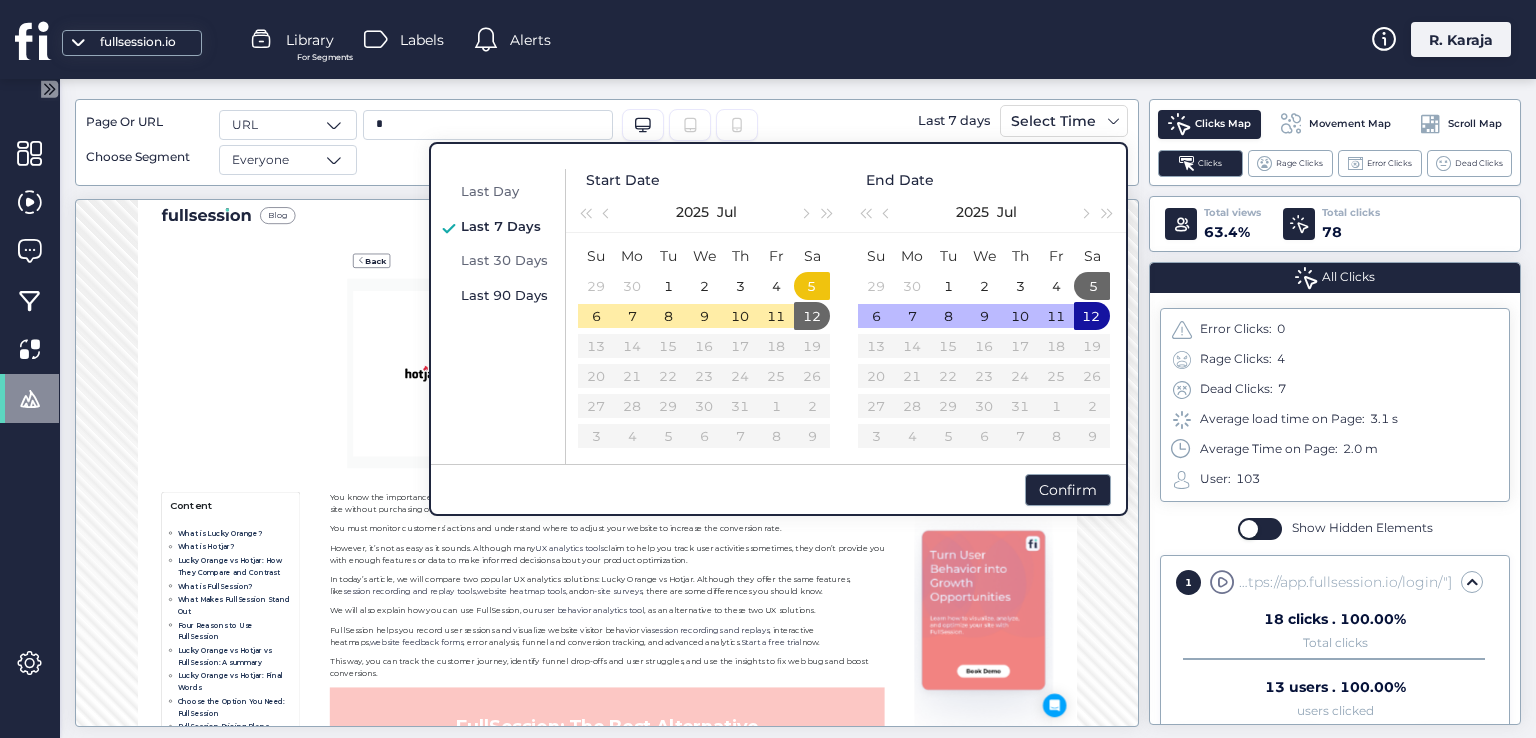 click on "Last 90 Days" at bounding box center (504, 295) 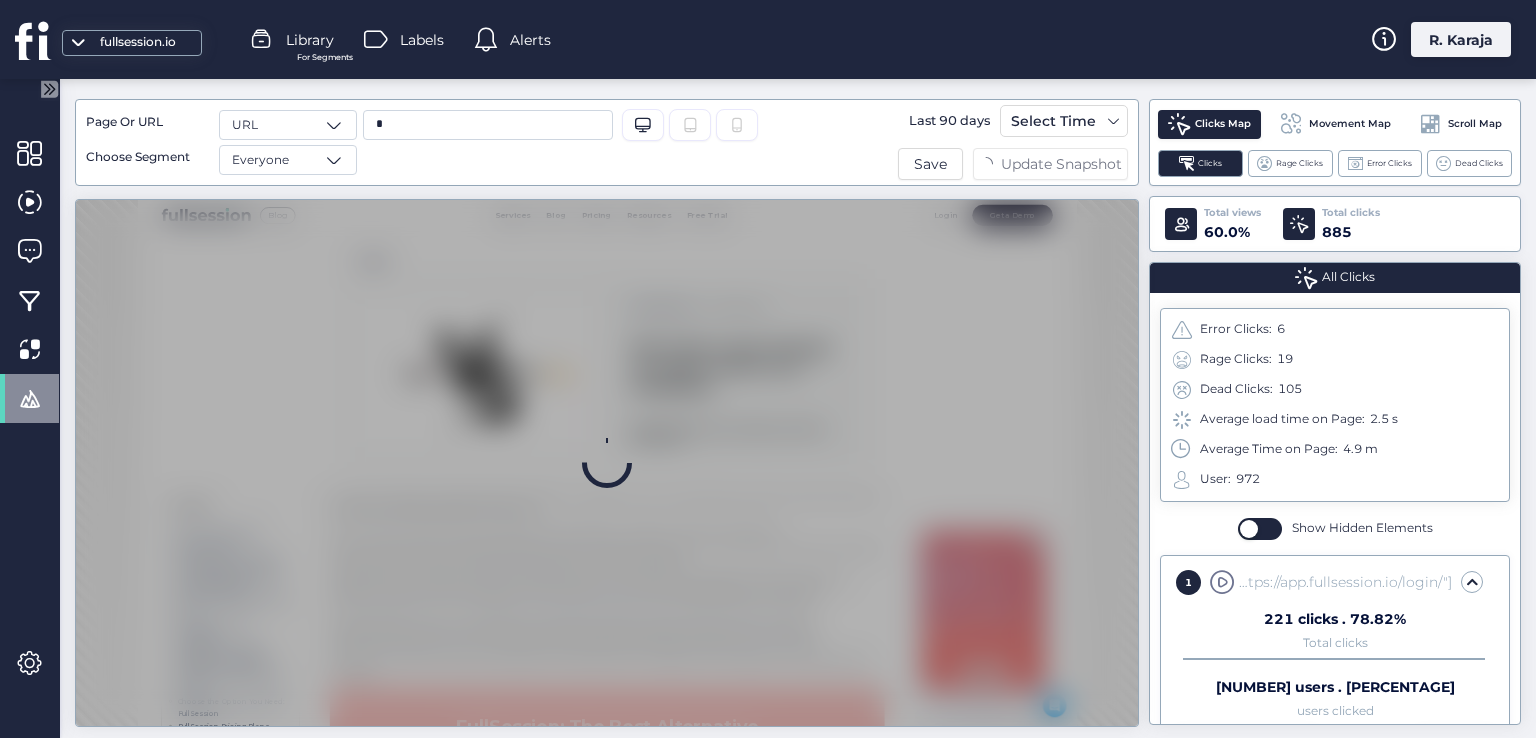 scroll, scrollTop: 0, scrollLeft: 0, axis: both 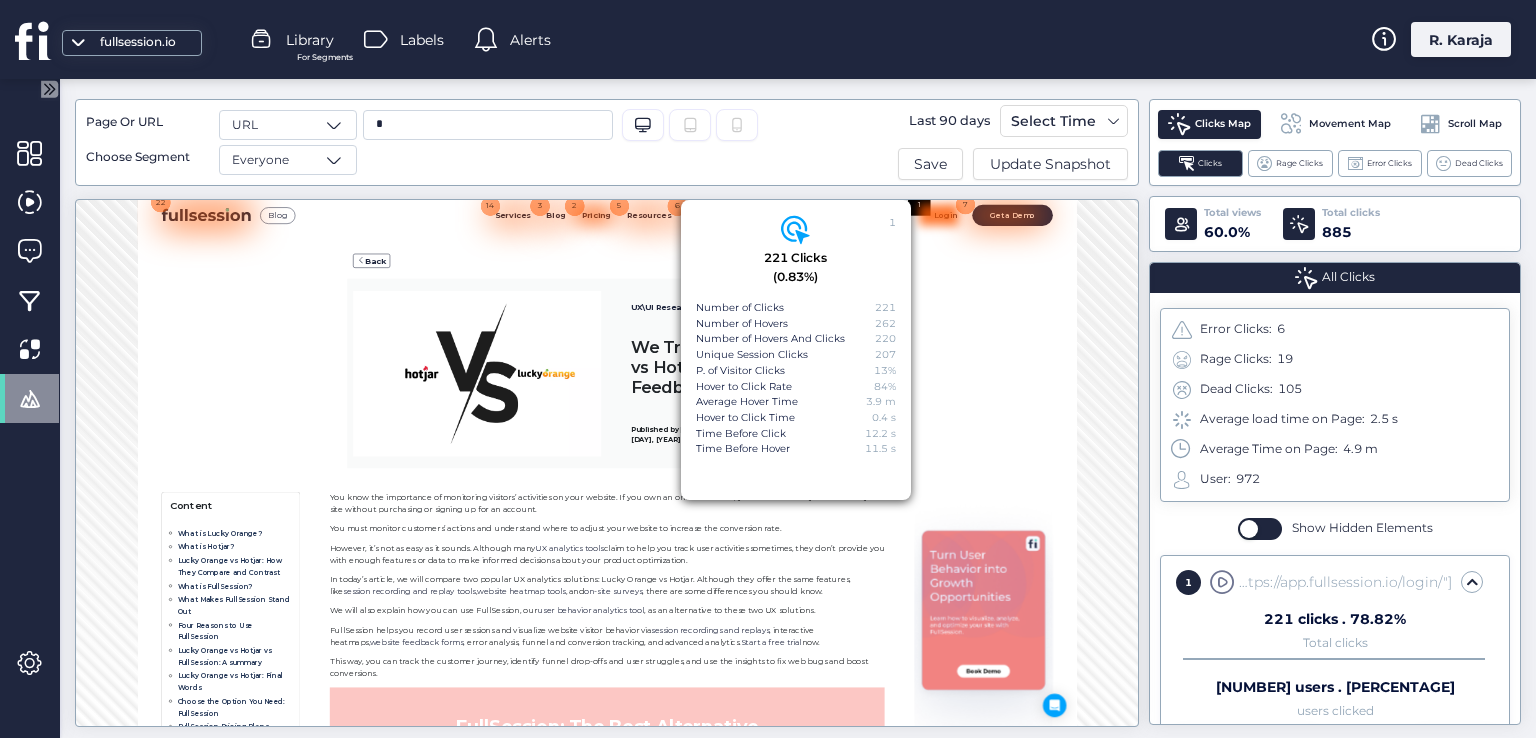 click at bounding box center [1775, 231] 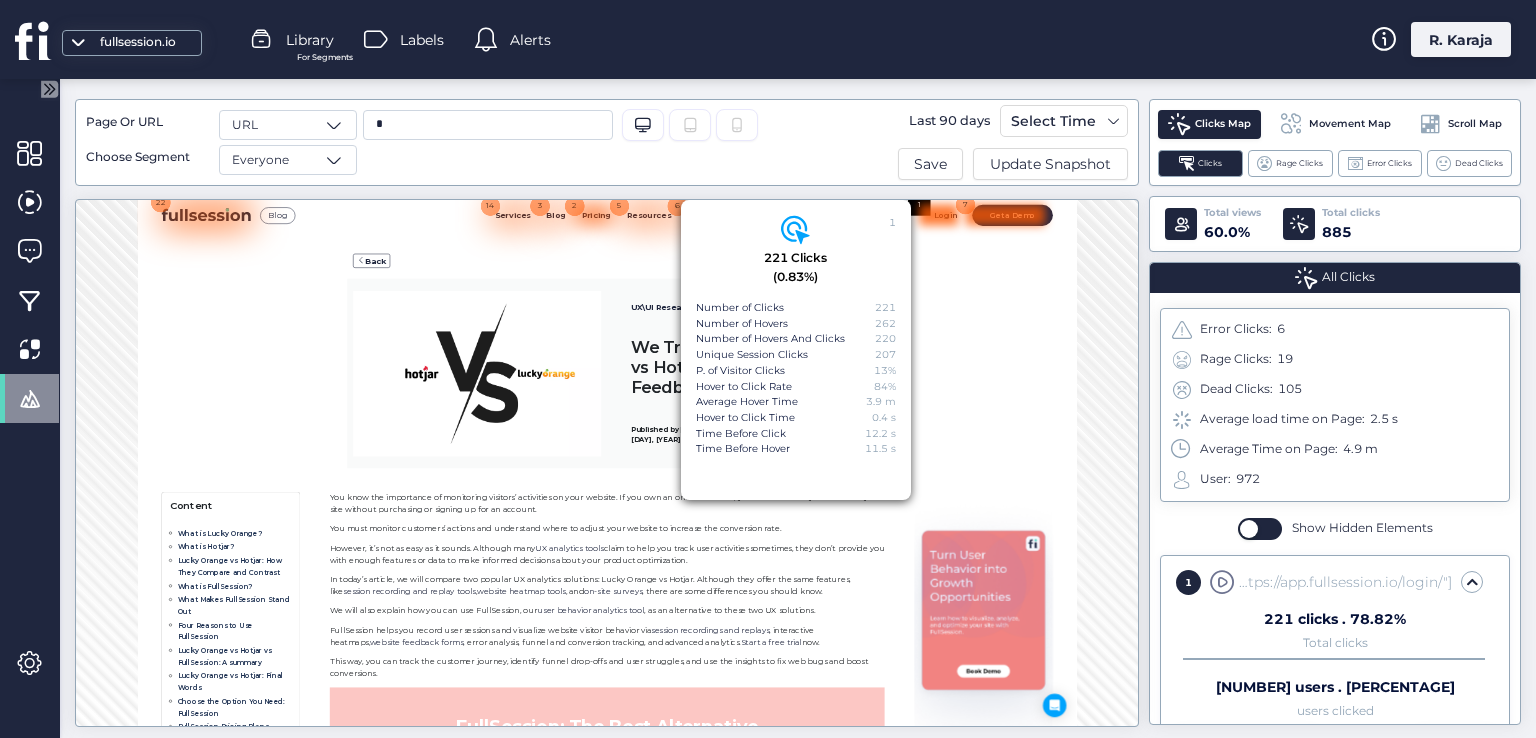 click at bounding box center [1912, 231] 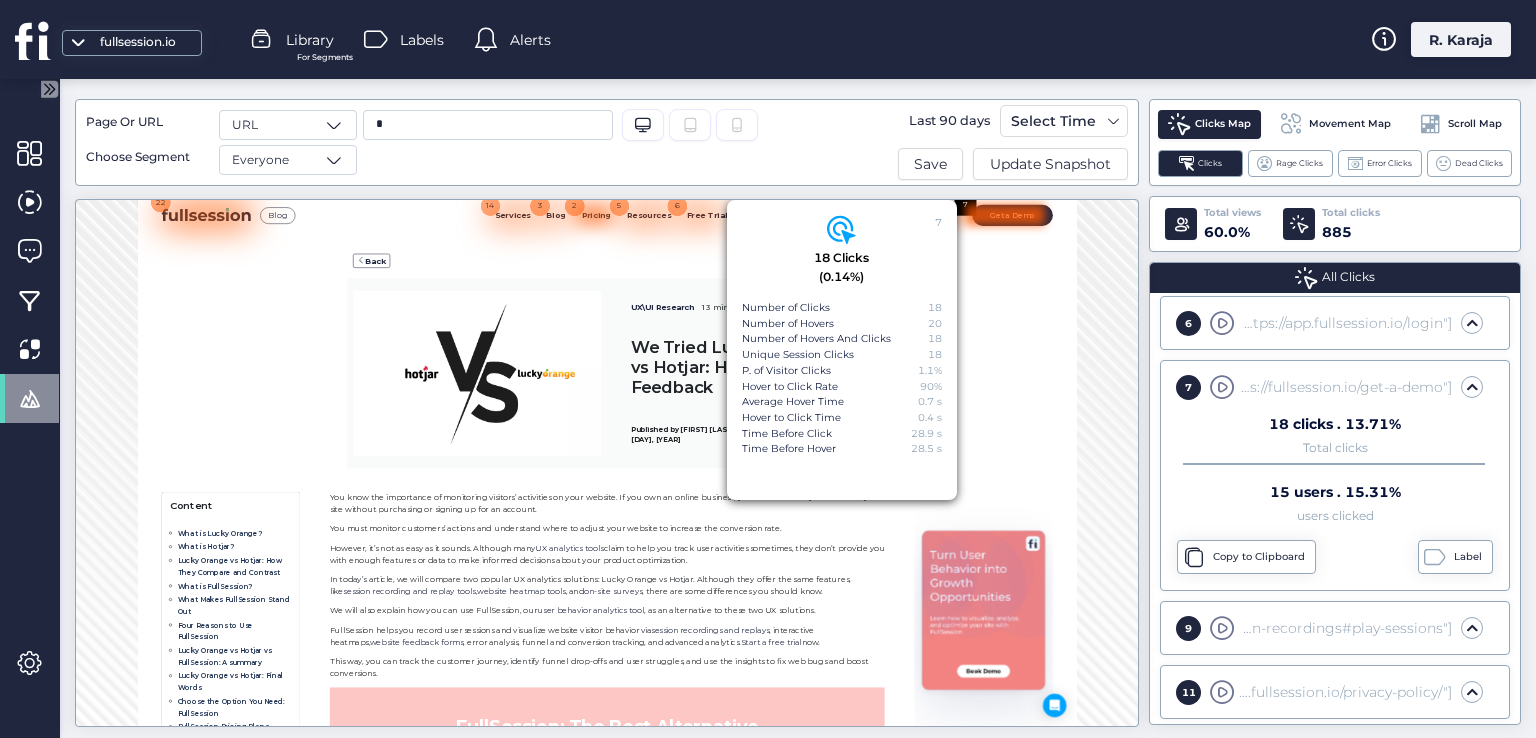 scroll, scrollTop: 566, scrollLeft: 0, axis: vertical 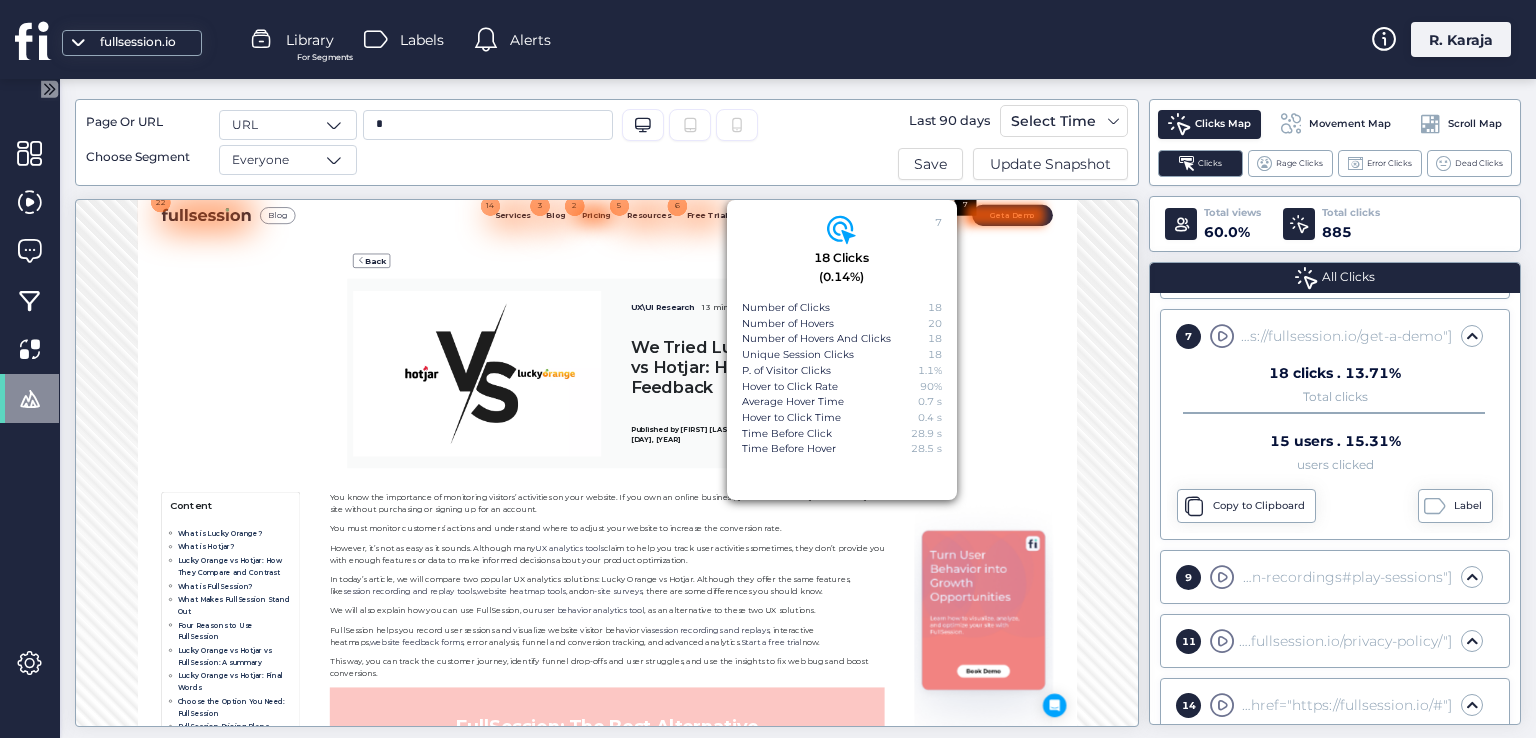 click on "UX\UI Research
13 minutes read.
We Tried Lucky Orange vs Hotjar: Here’s Our Feedback" at bounding box center [1097, 508] 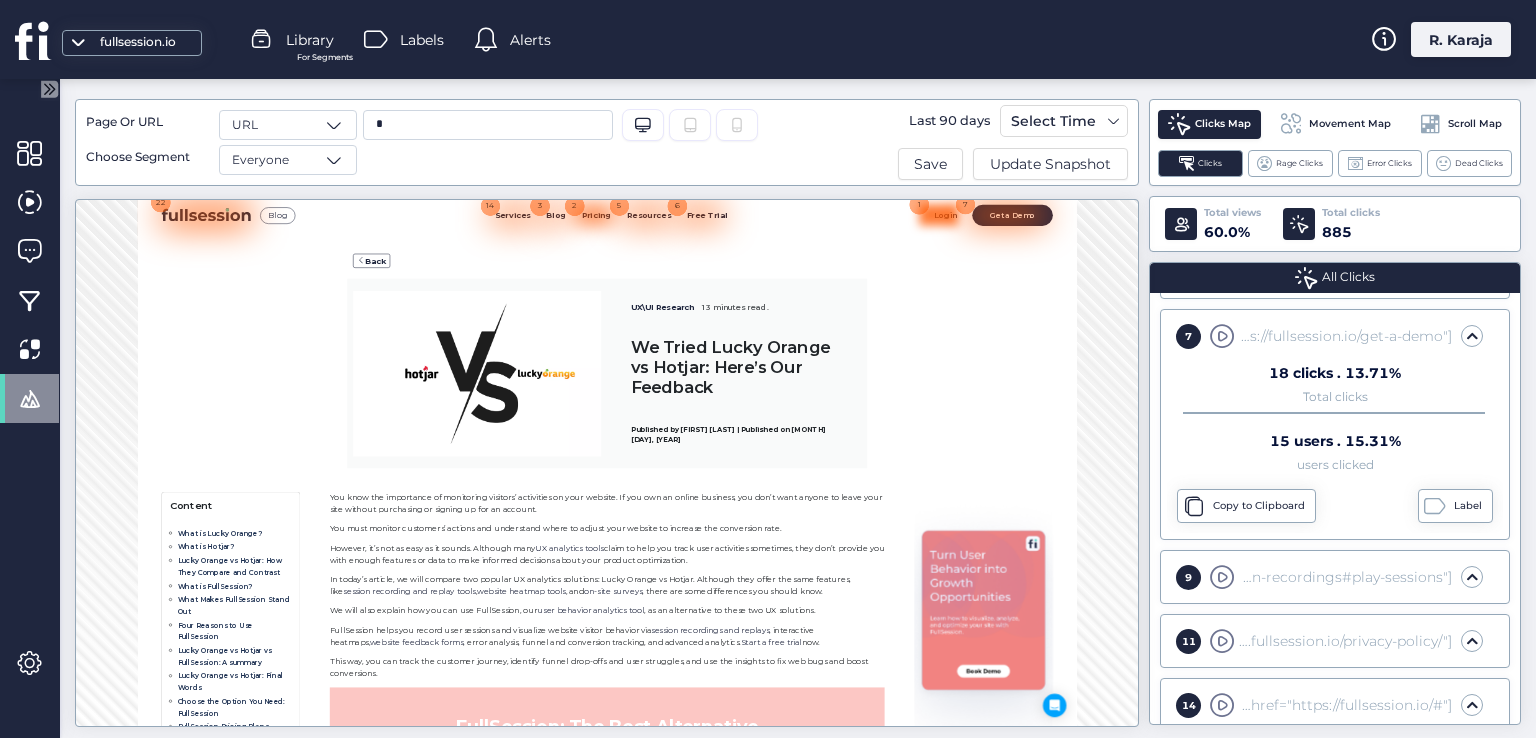 click at bounding box center [1775, 231] 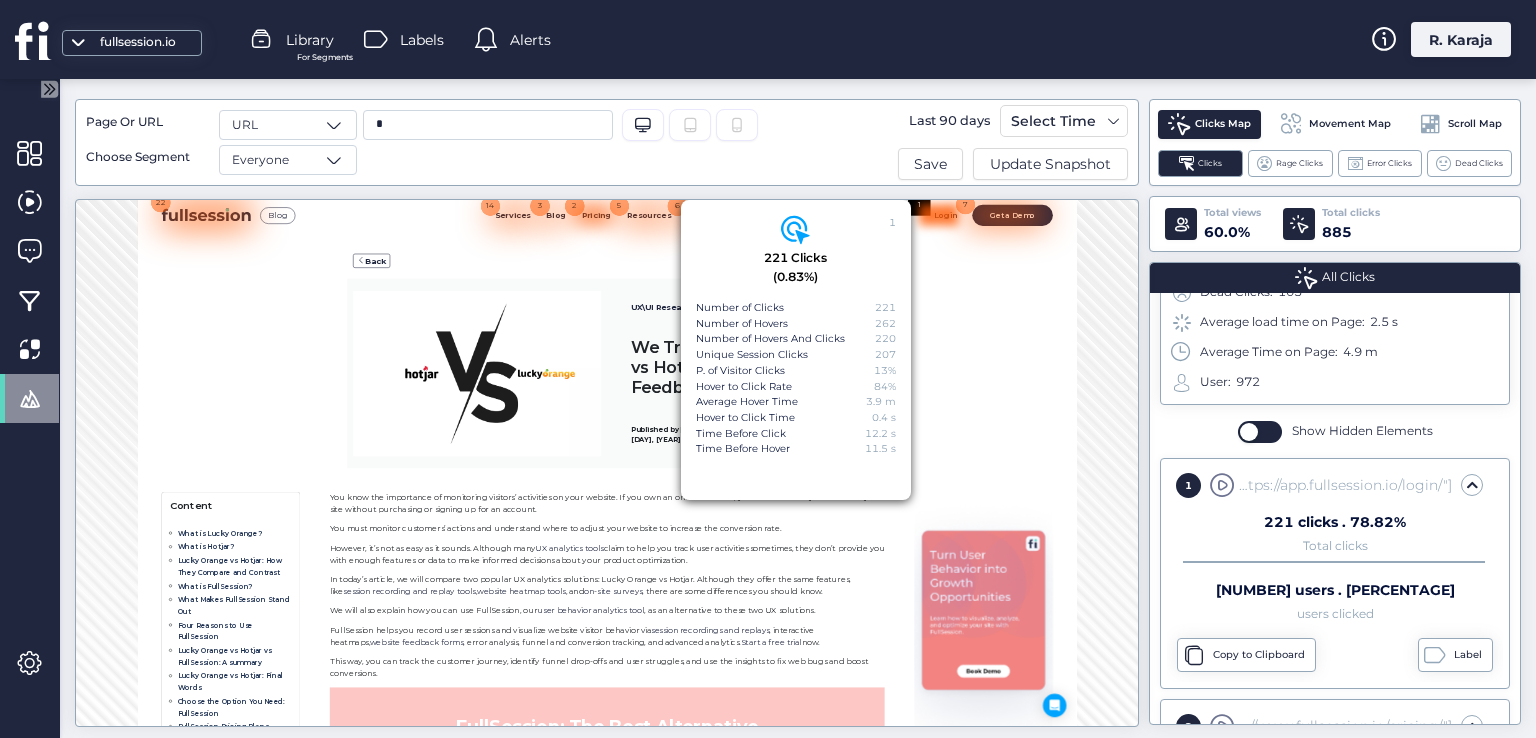 scroll, scrollTop: 72, scrollLeft: 0, axis: vertical 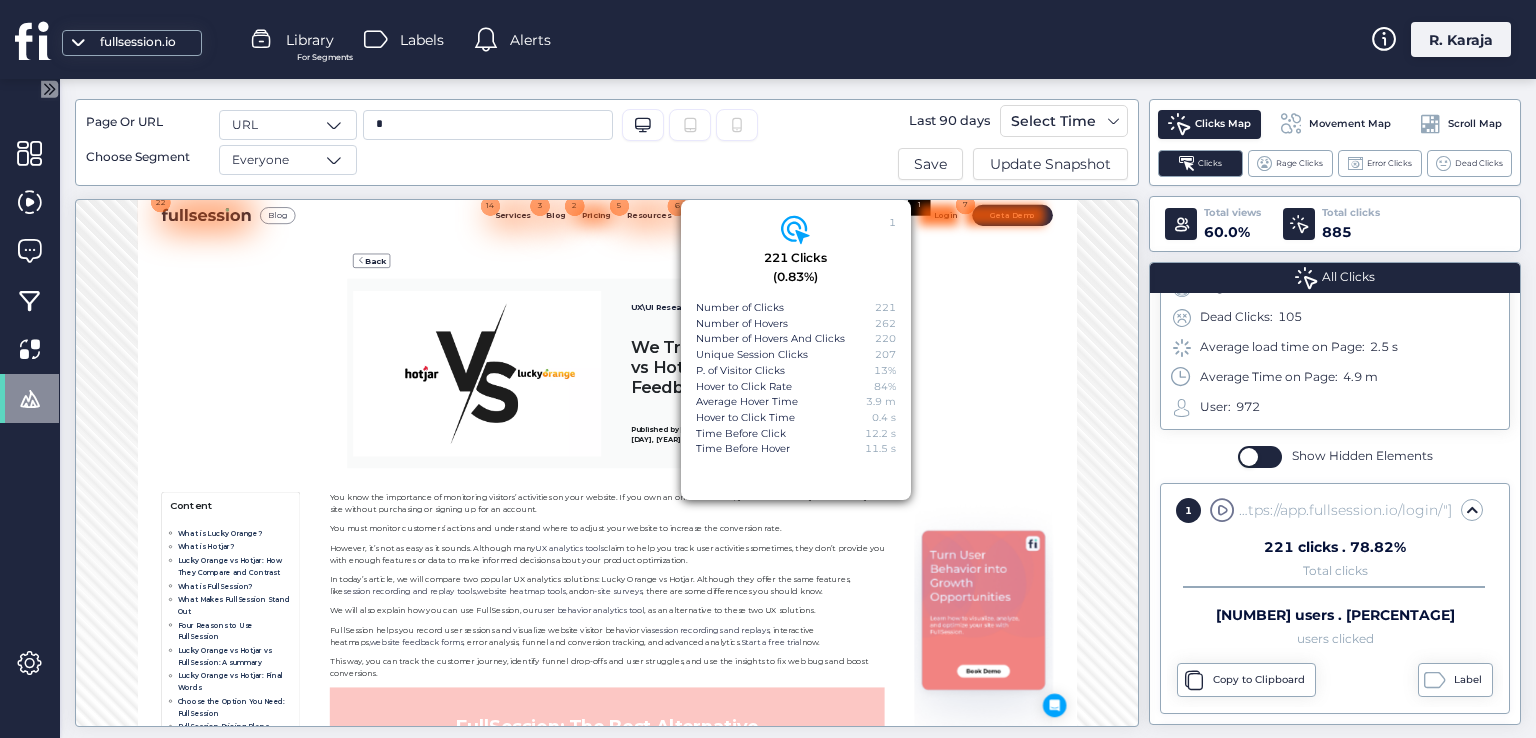 click at bounding box center (1912, 231) 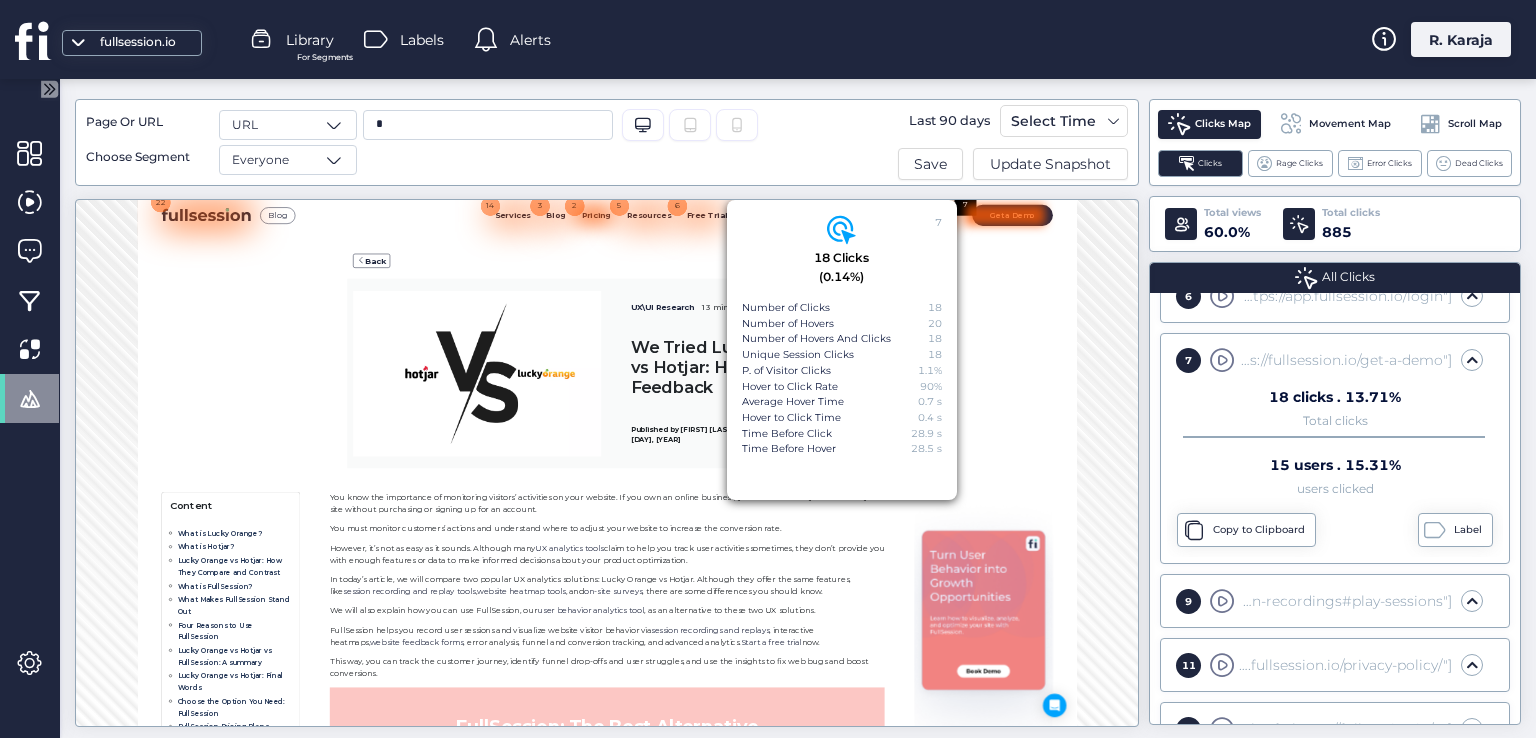 scroll, scrollTop: 566, scrollLeft: 0, axis: vertical 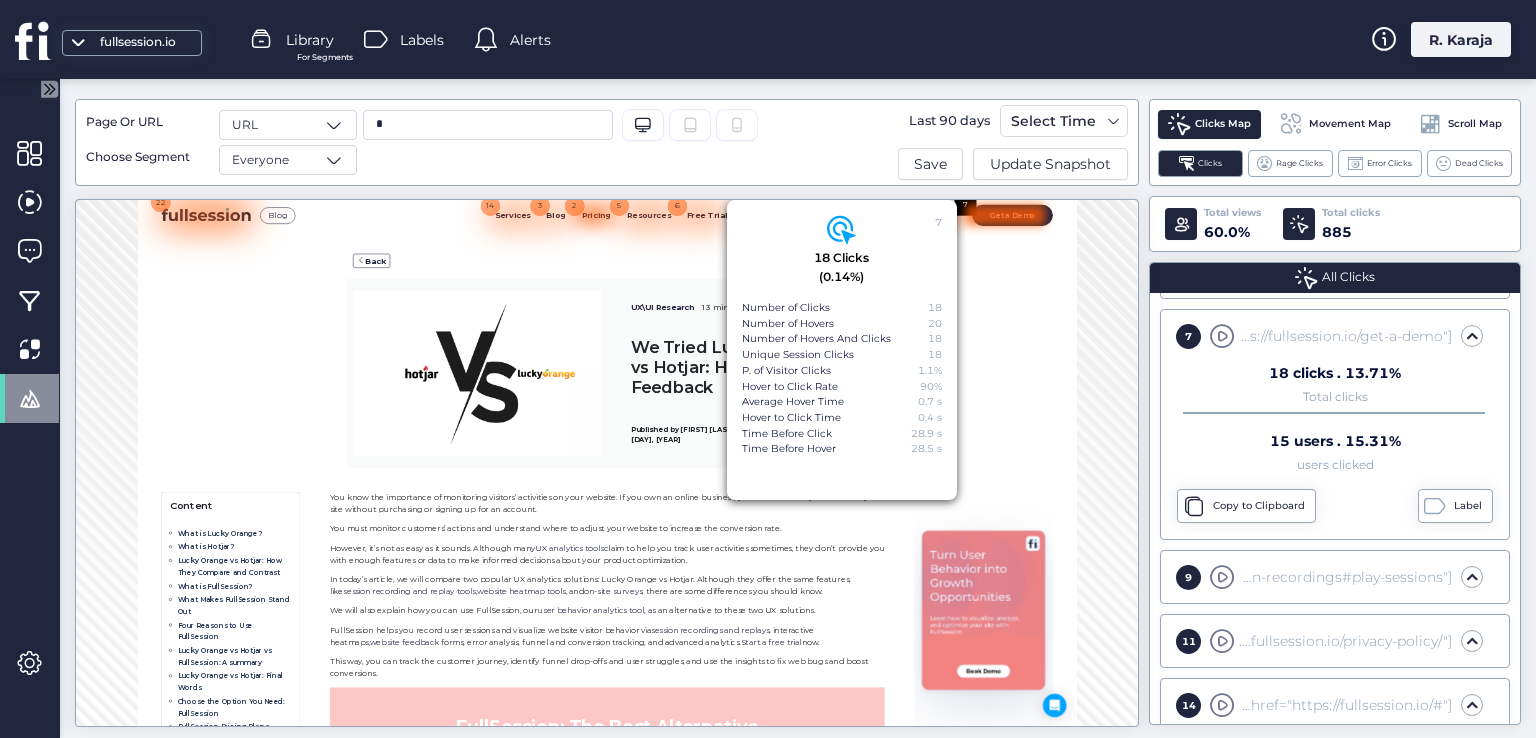 click at bounding box center (831, 556) 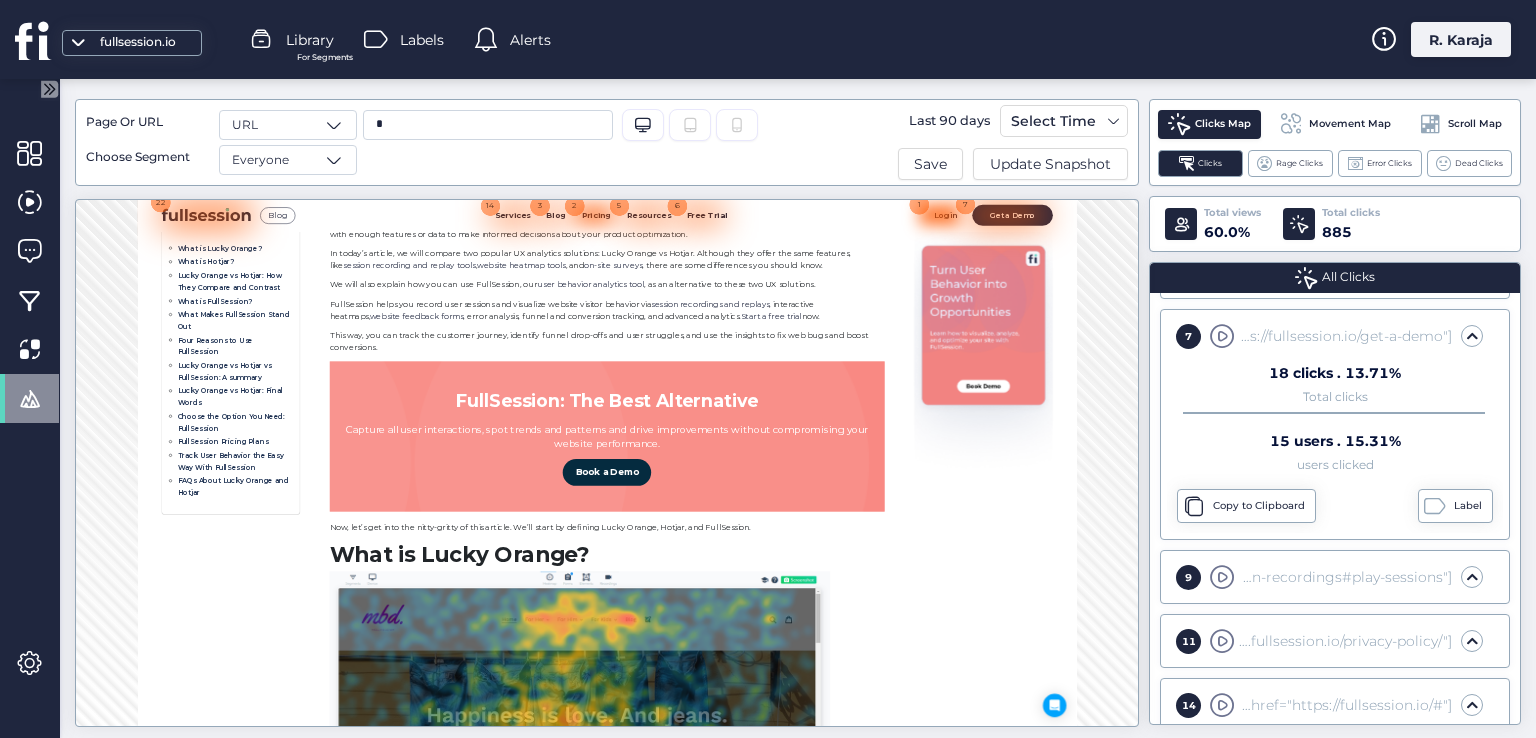 scroll, scrollTop: 571, scrollLeft: 0, axis: vertical 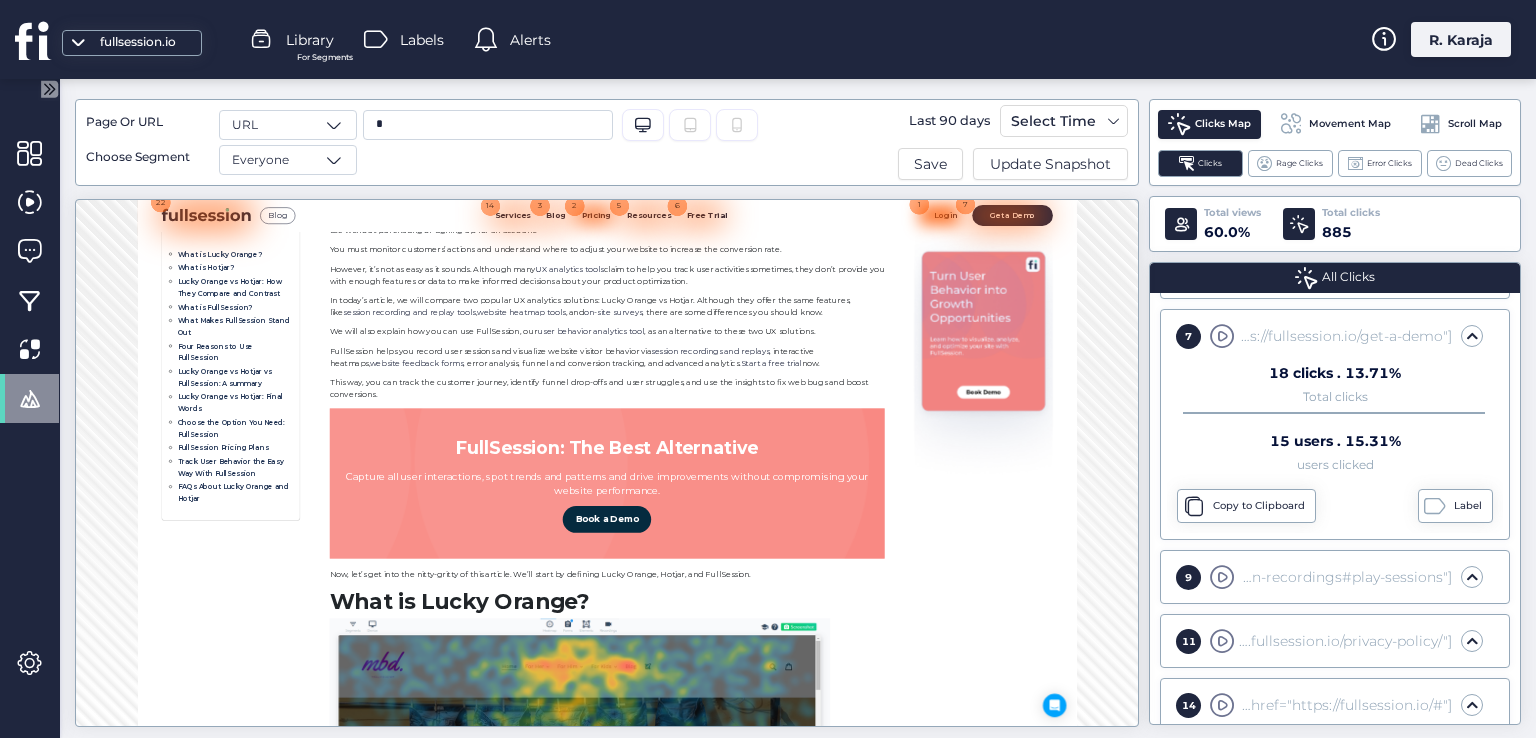 click on "Book a Demo" at bounding box center (1096, 854) 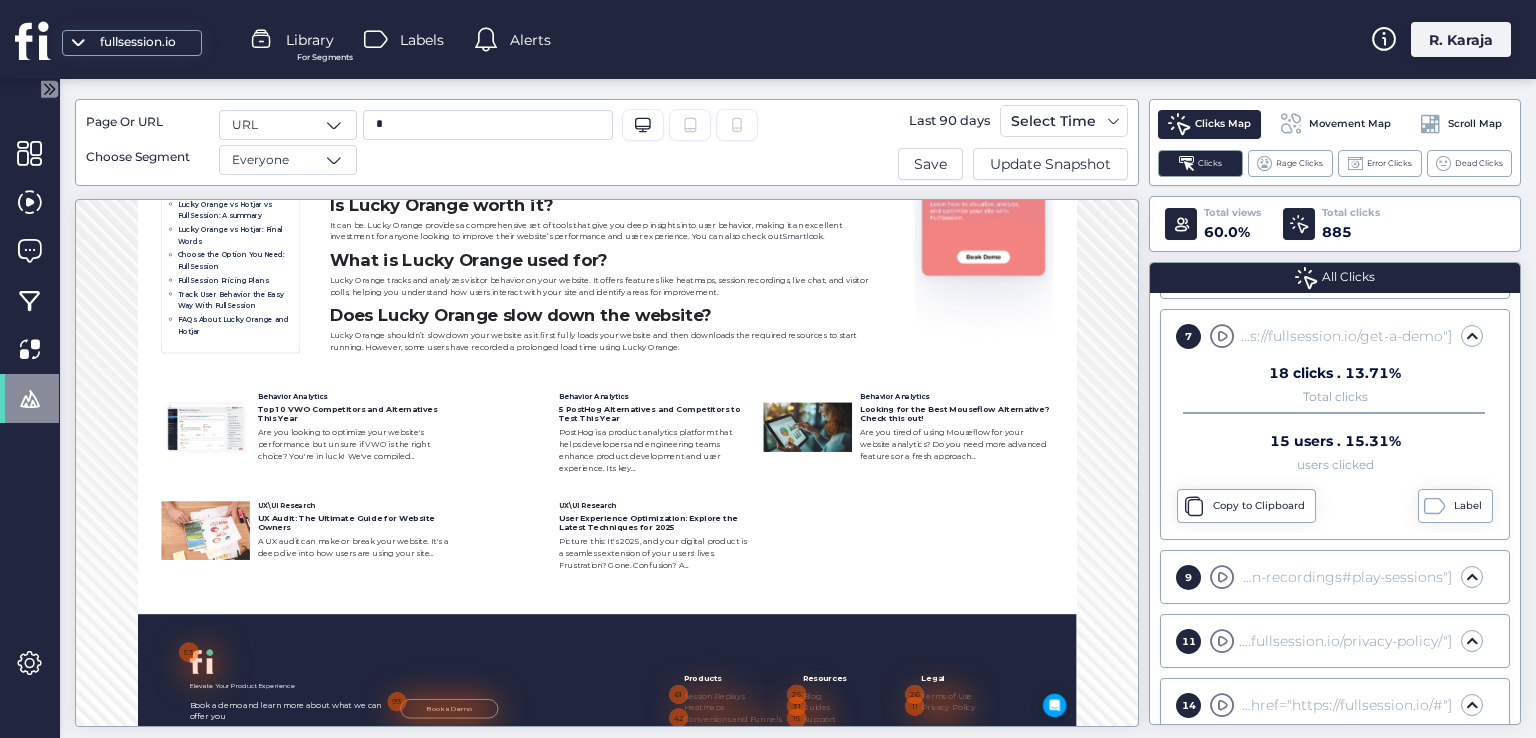 scroll, scrollTop: 19754, scrollLeft: 0, axis: vertical 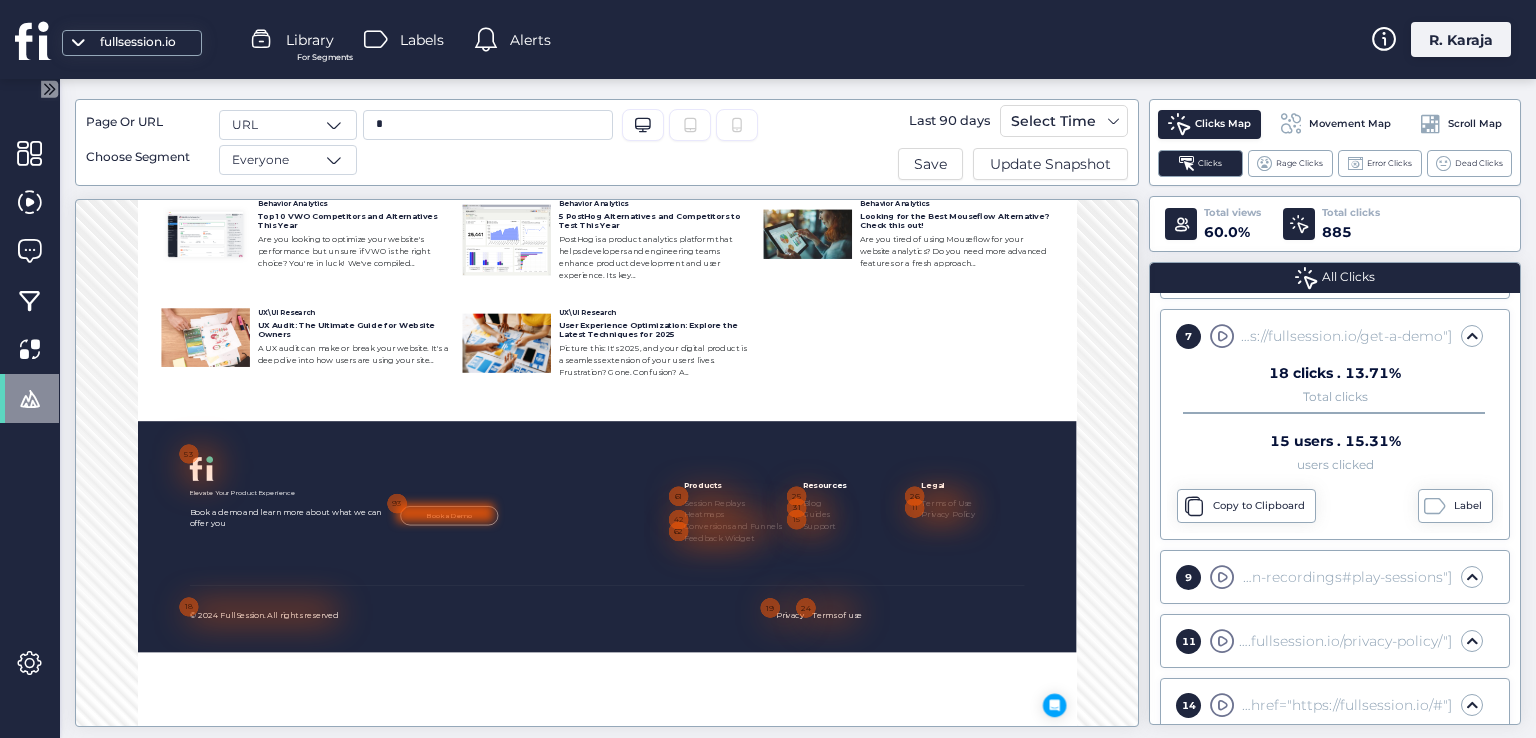 click at bounding box center (765, 841) 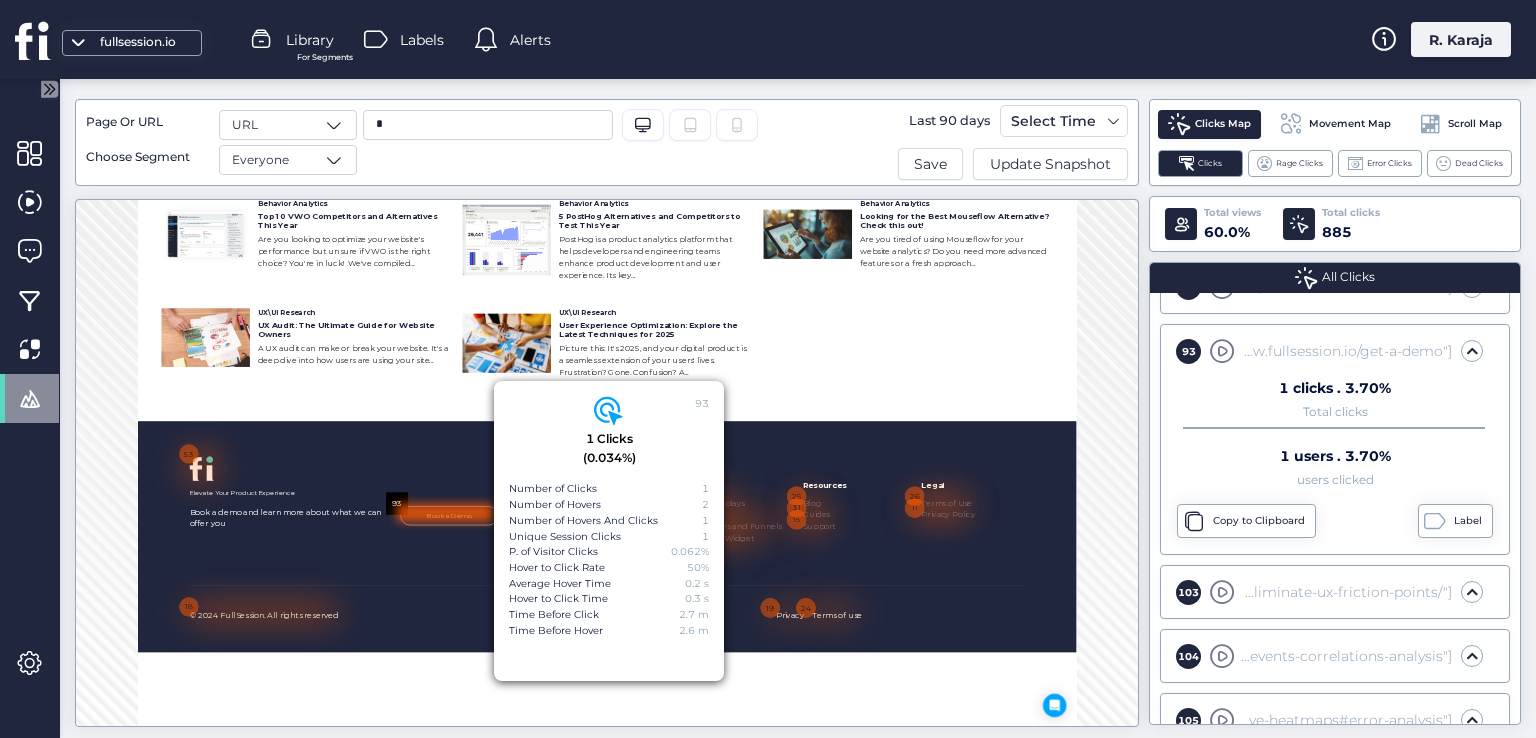 scroll, scrollTop: 2029, scrollLeft: 0, axis: vertical 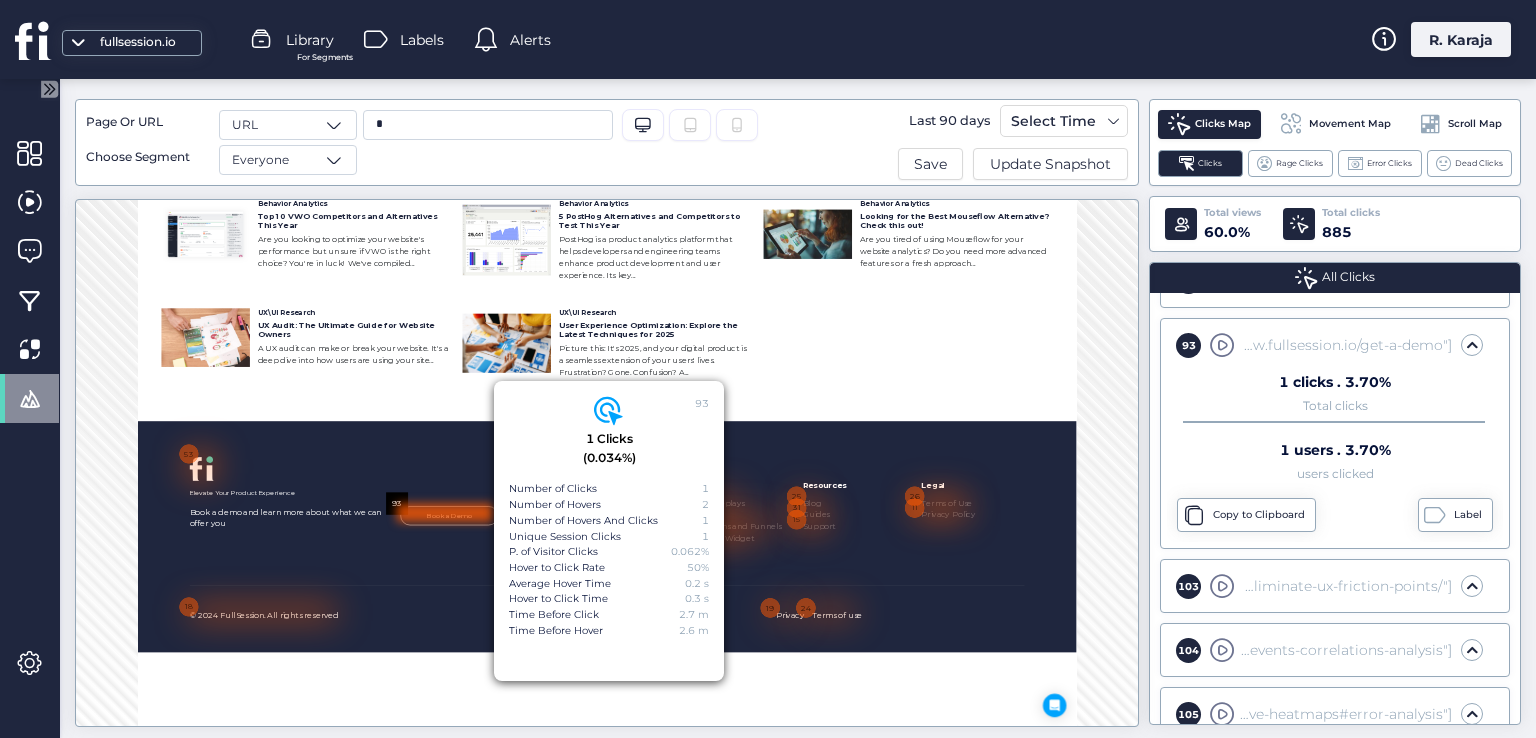 click on "Elevate Your Product Experience
Book a demo and learn more about what we can offer you
Book a Demo
Products Session Replays
Heatmaps
Conversions and Funnels
Feedback Widget
Resources Blog
Guides
Support
Legal Terms of Use
Privacy Policy
© [YEAR] FullSession. All rights reserved
Privacy
Terms of use" at bounding box center (1097, 889) 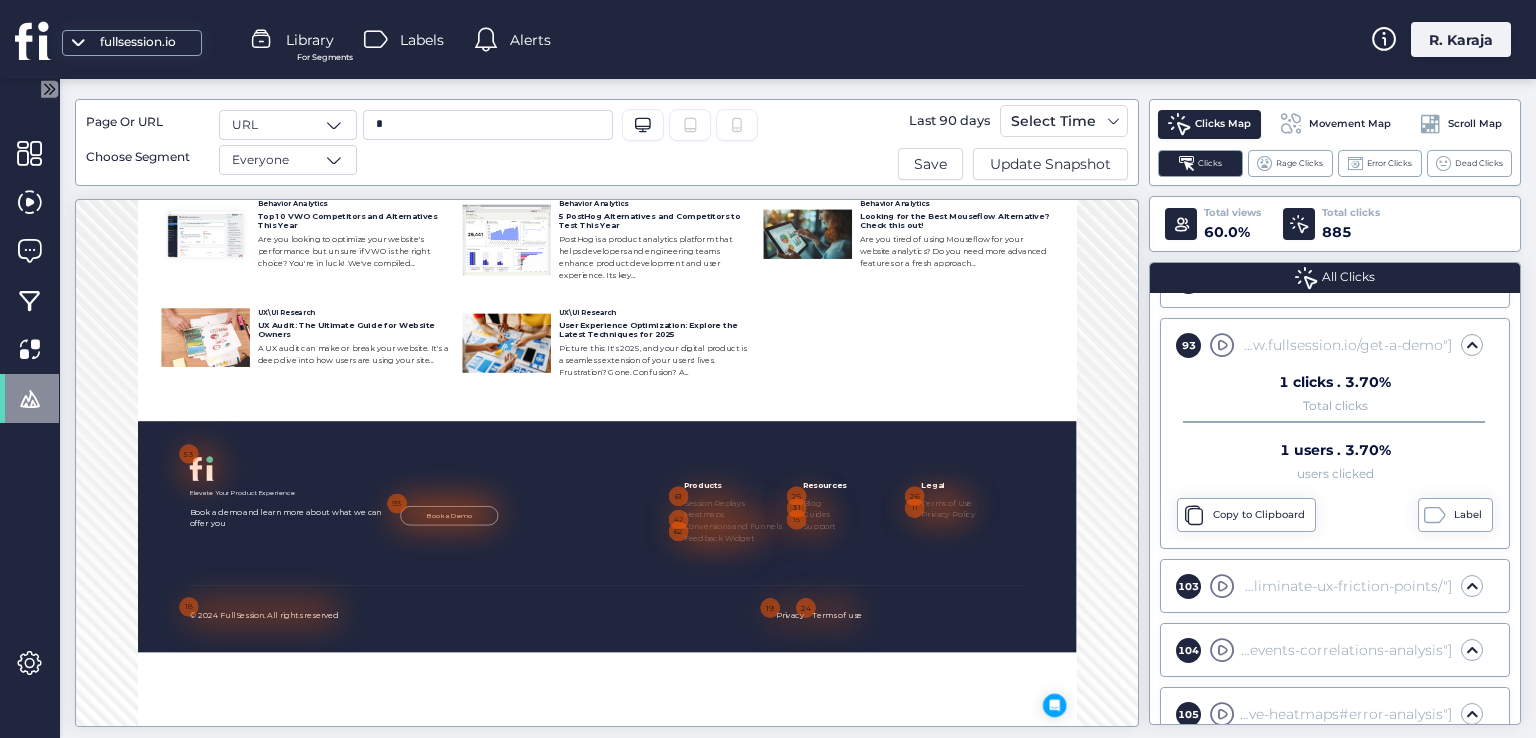 click on "© 2024 FullSession. All rights reserved" at bounding box center [395, 1050] 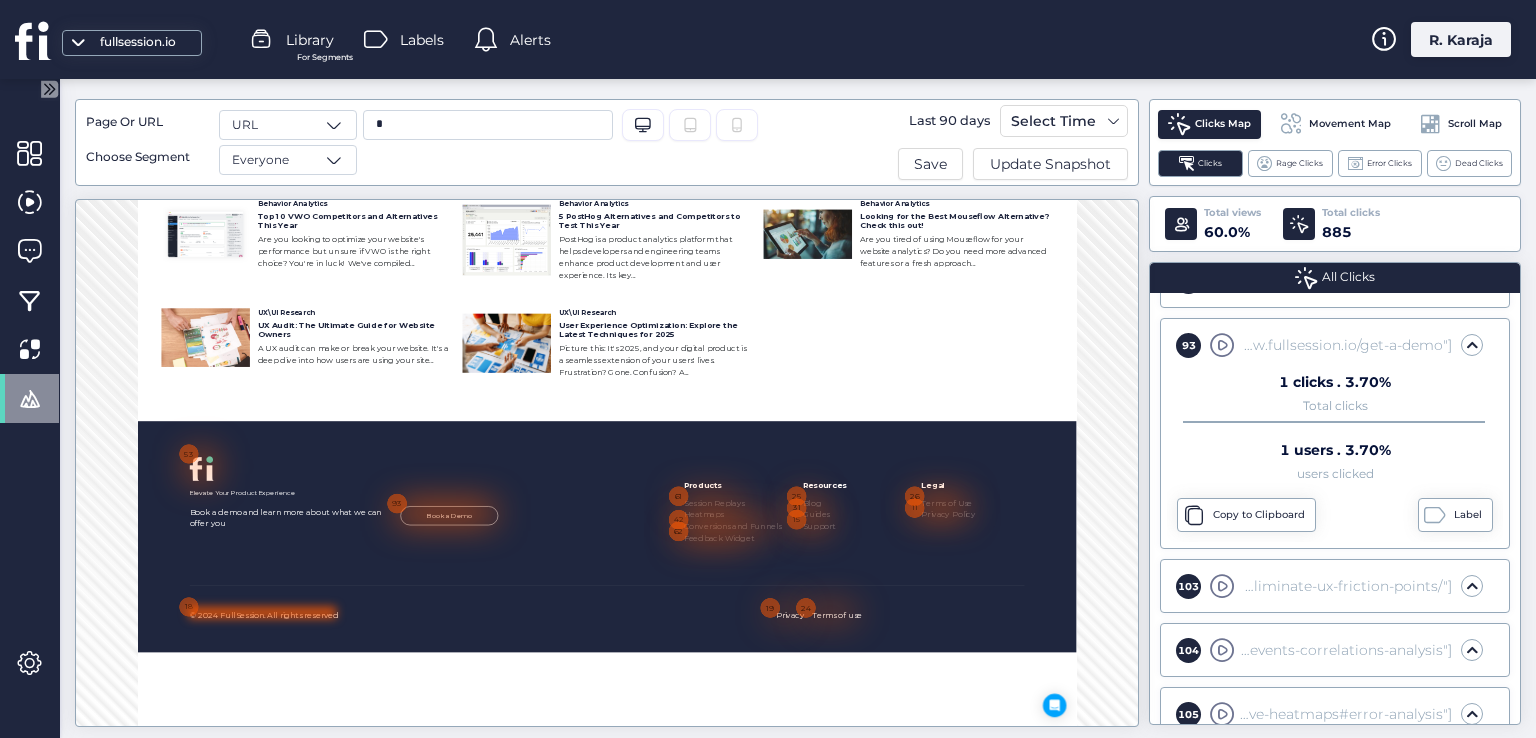 click at bounding box center (391, 1045) 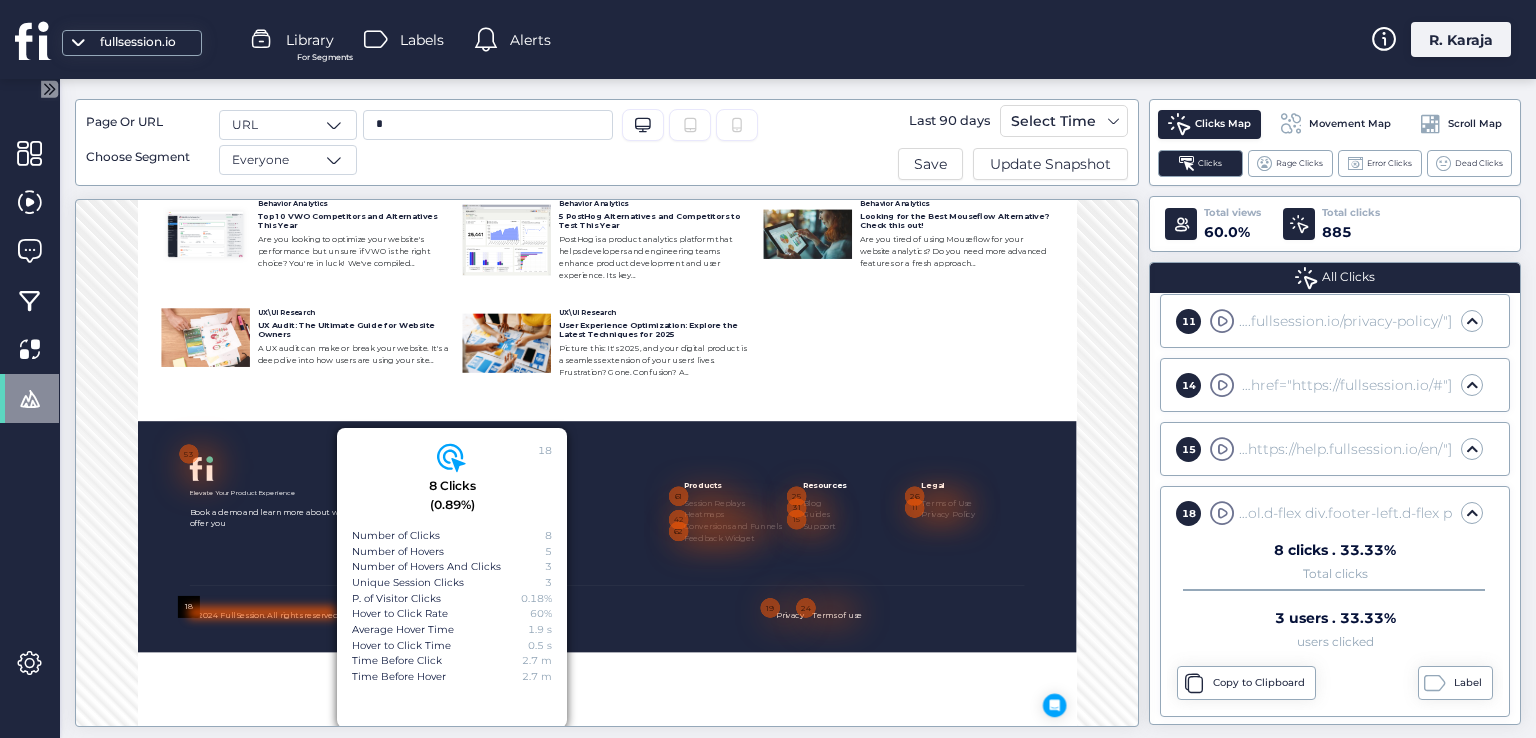 scroll, scrollTop: 708, scrollLeft: 0, axis: vertical 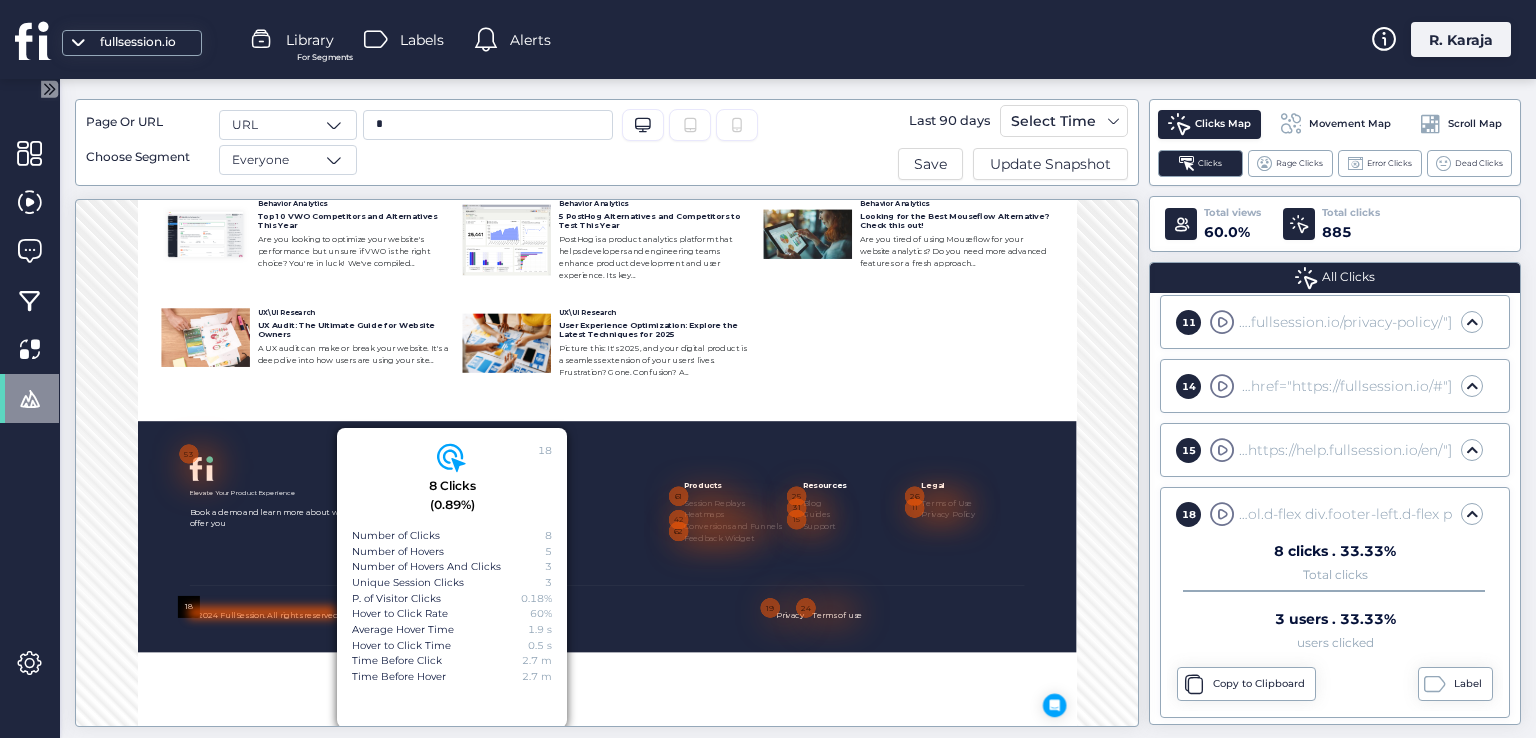 click on "Elevate Your Product Experience
Book a demo and learn more about what we can offer you
Book a Demo
Products Session Replays
Heatmaps
Conversions and Funnels
Feedback Widget
Resources Blog
Guides
Support
Legal Terms of Use
Privacy Policy
© [YEAR] FullSession. All rights reserved
Privacy
Terms of use" at bounding box center (1097, 889) 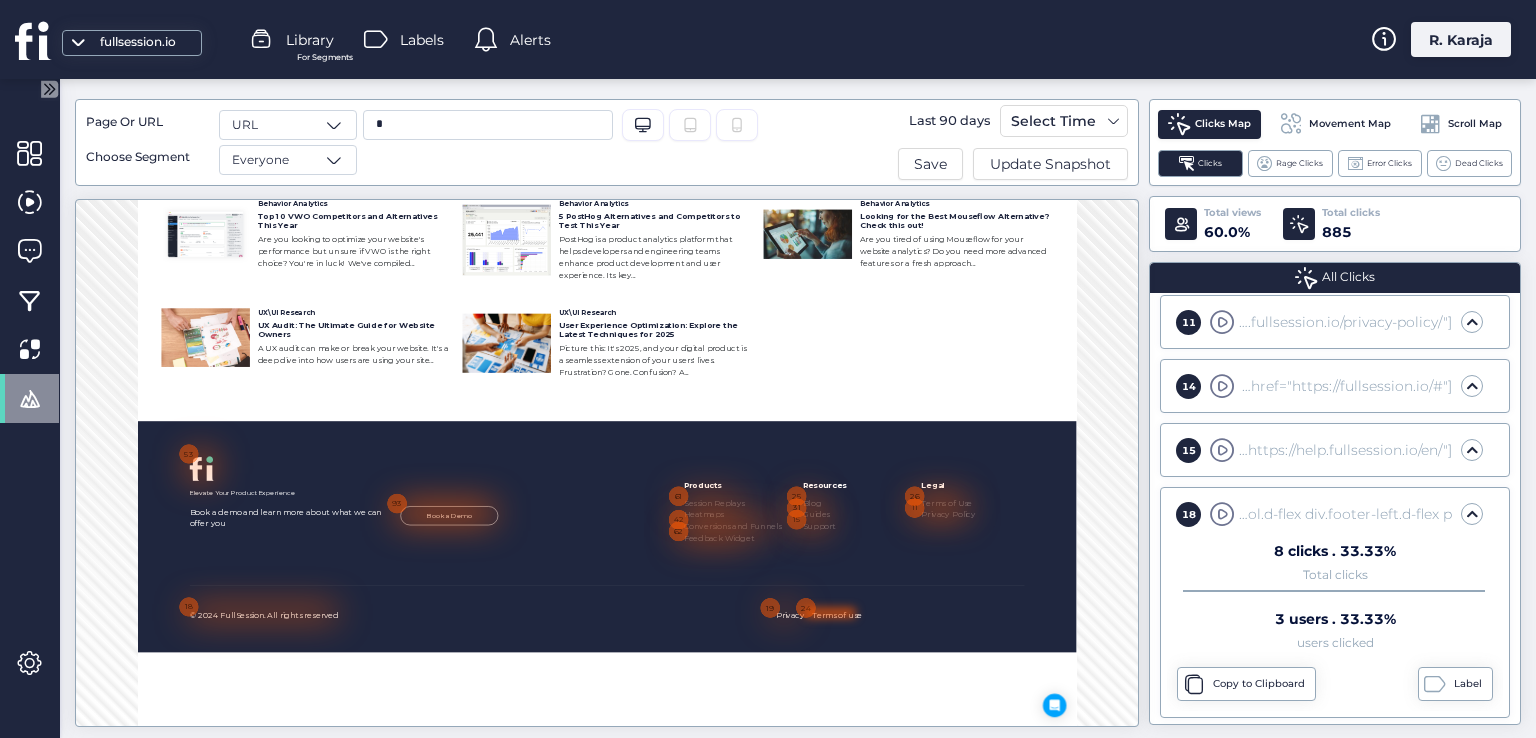 click at bounding box center (1554, 1045) 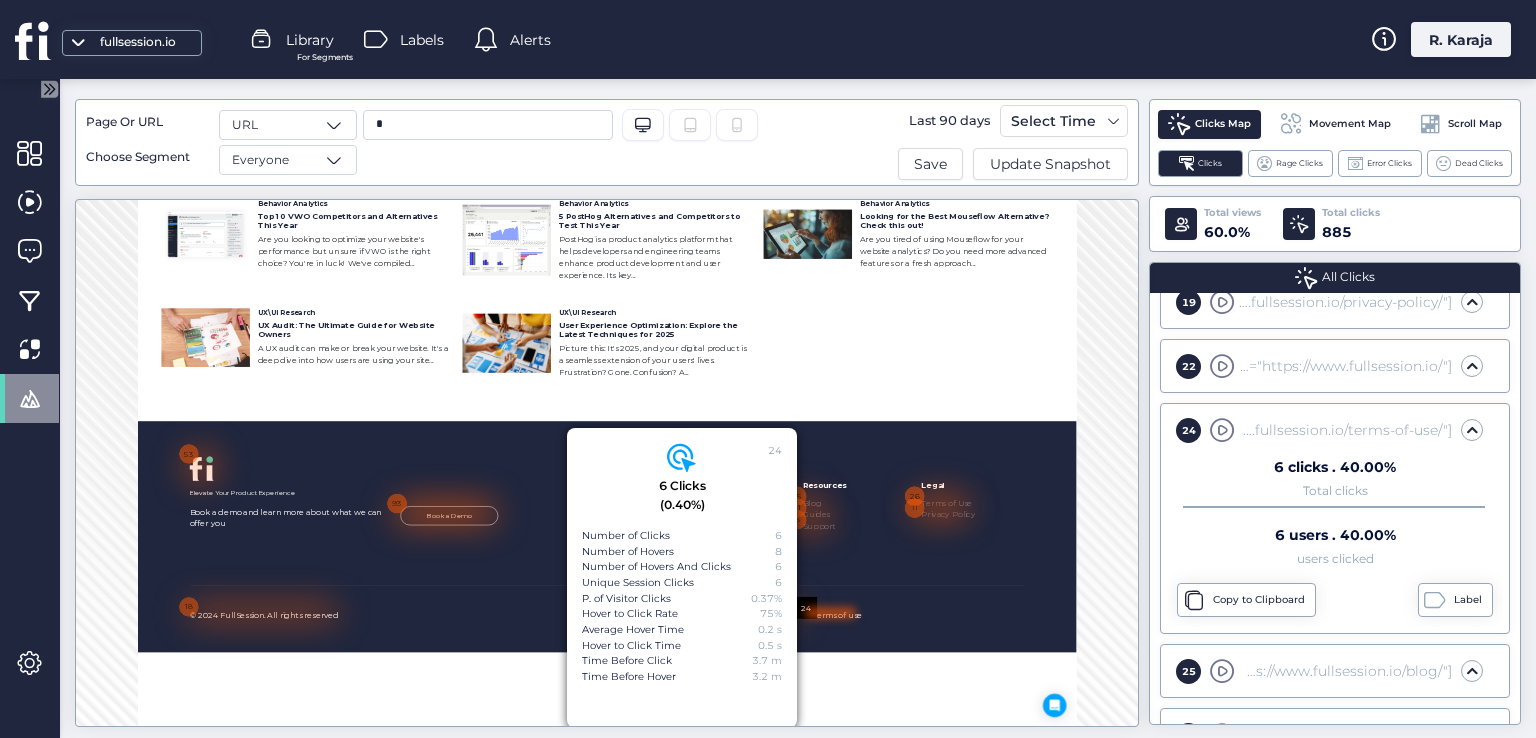 scroll, scrollTop: 1075, scrollLeft: 0, axis: vertical 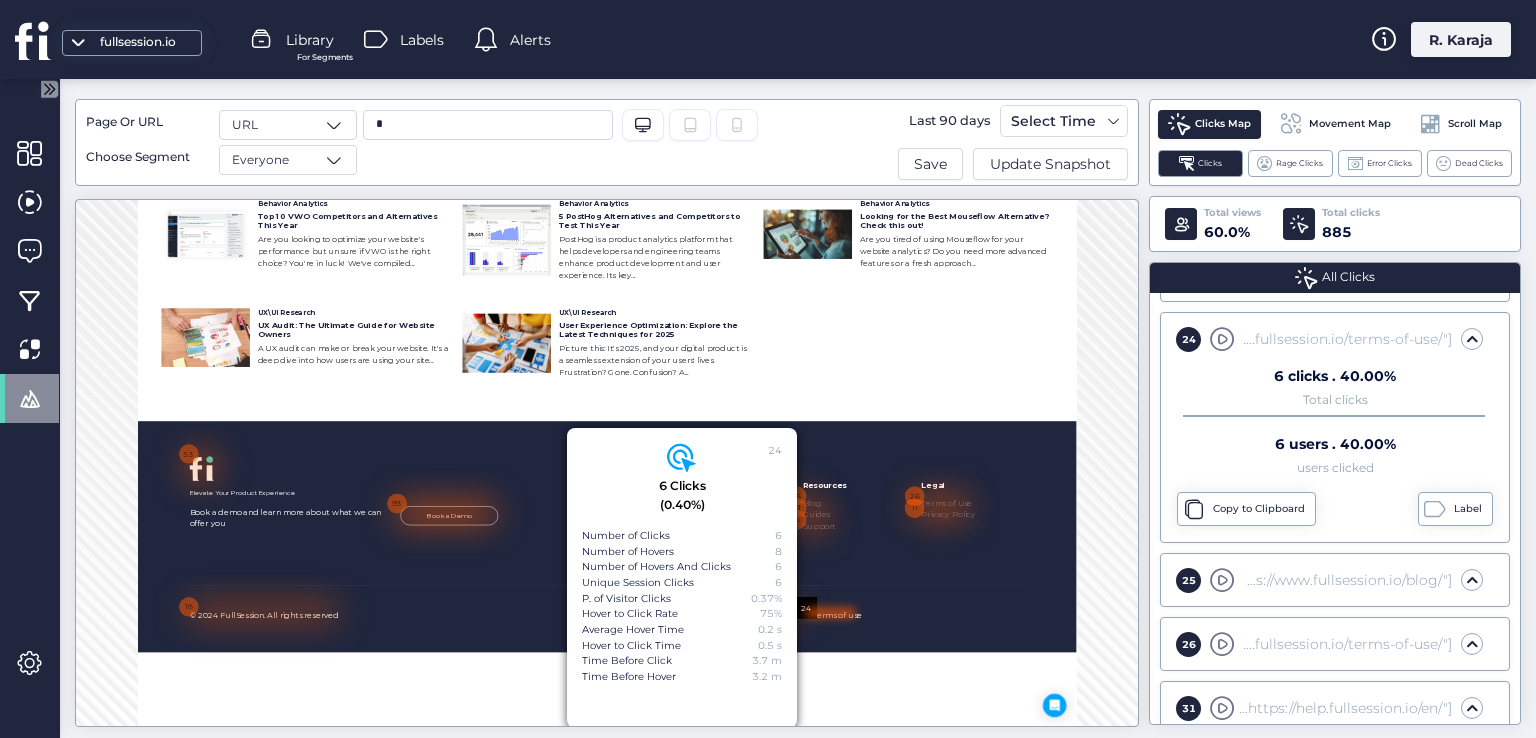 click on "Elevate Your Product Experience
Book a demo and learn more about what we can offer you
Book a Demo" at bounding box center [559, 837] 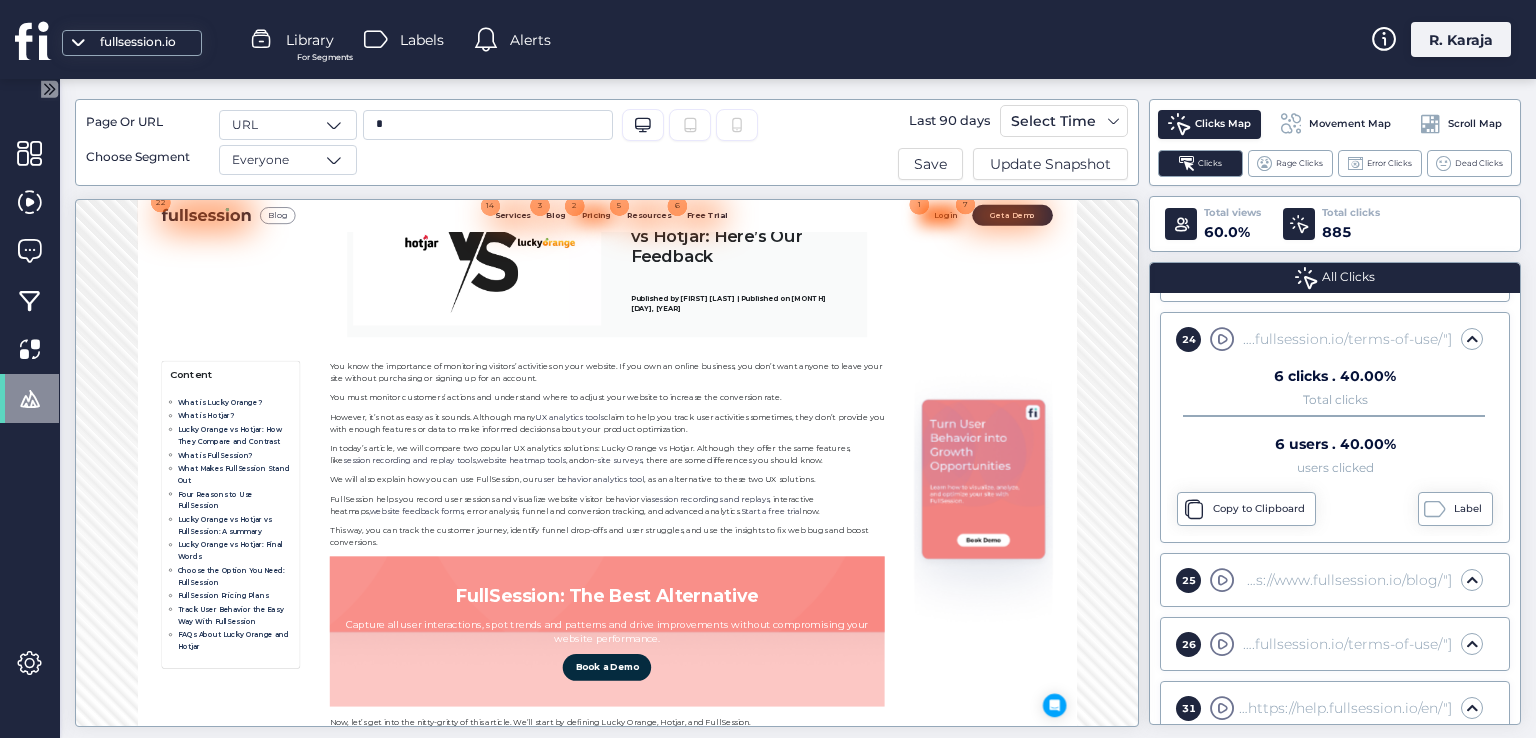 scroll, scrollTop: 0, scrollLeft: 0, axis: both 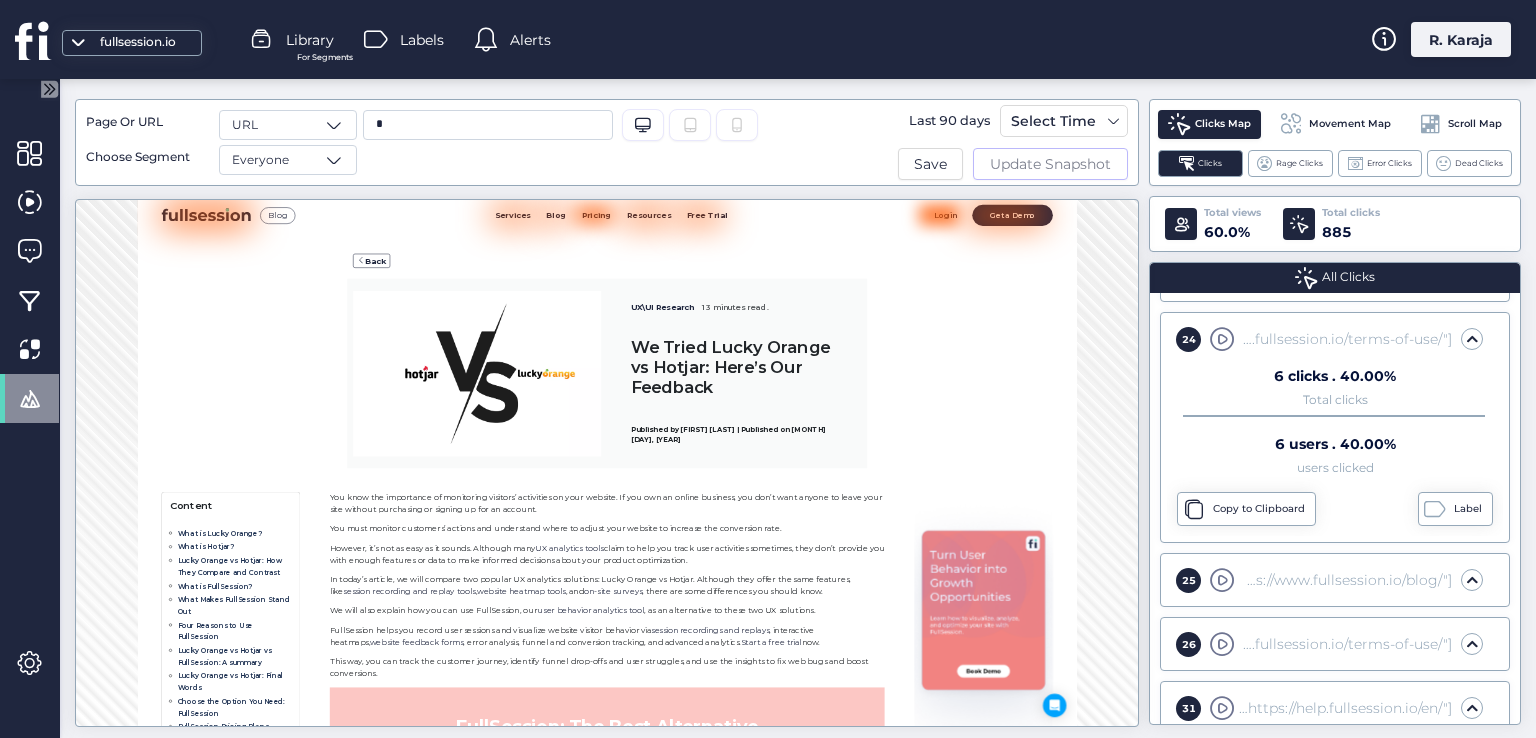 click on "Update Snapshot" 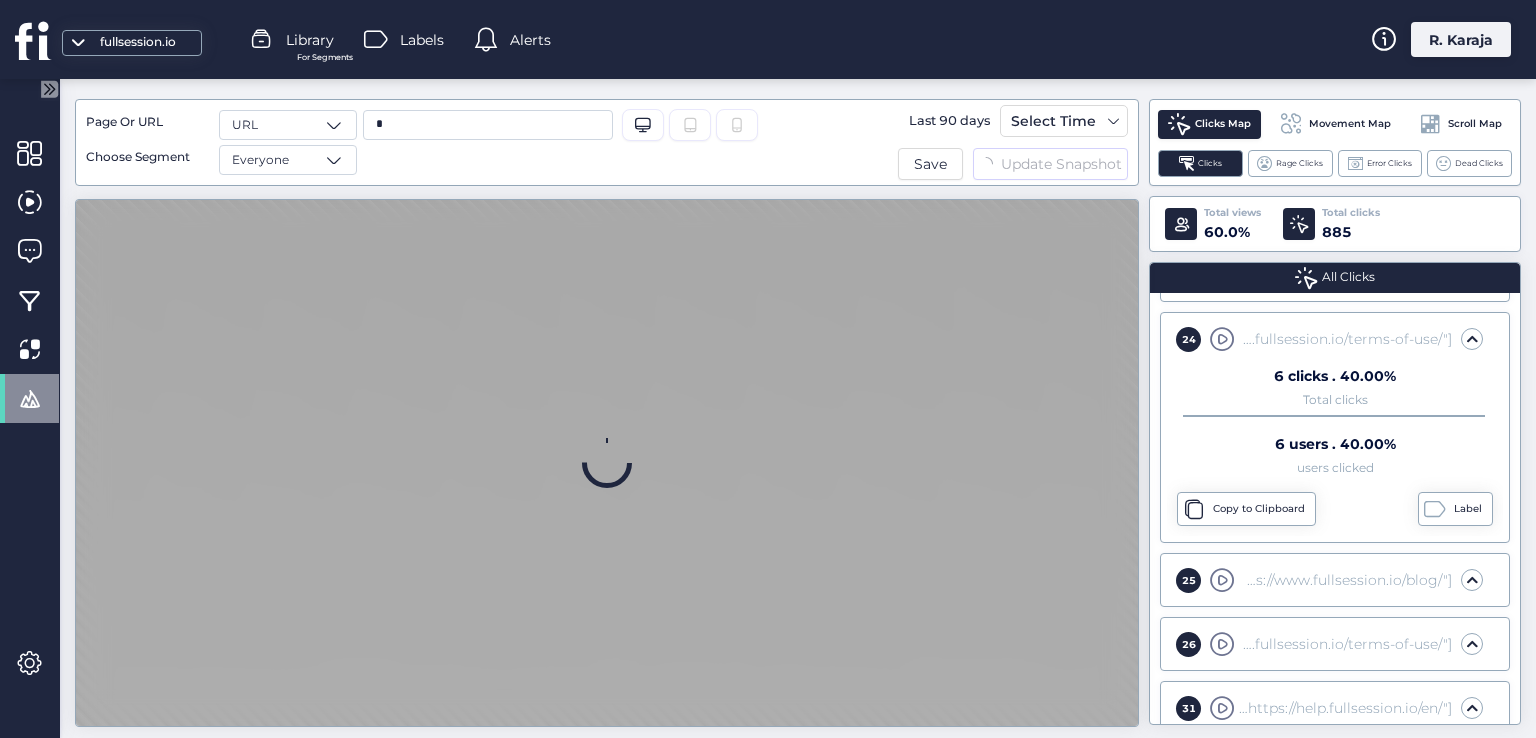 scroll, scrollTop: 0, scrollLeft: 0, axis: both 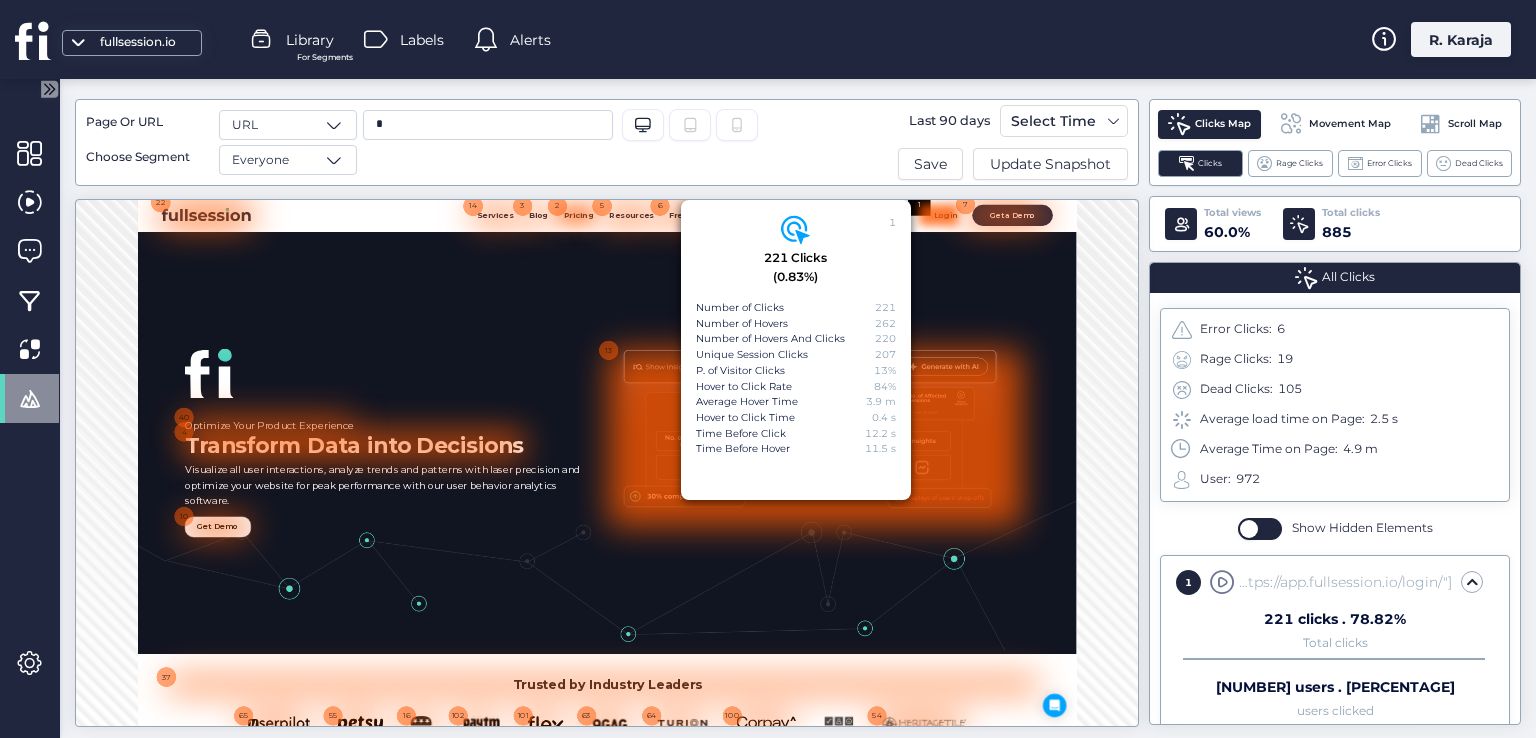 click on "FullSession
Optimize Your Product Experience
Transform Data into Decisions
Visualize all user interactions, analyze trends and patterns with laser precision and optimize your website for peak performance with our user behavior analytics software.
Get Demo" at bounding box center [1097, 698] 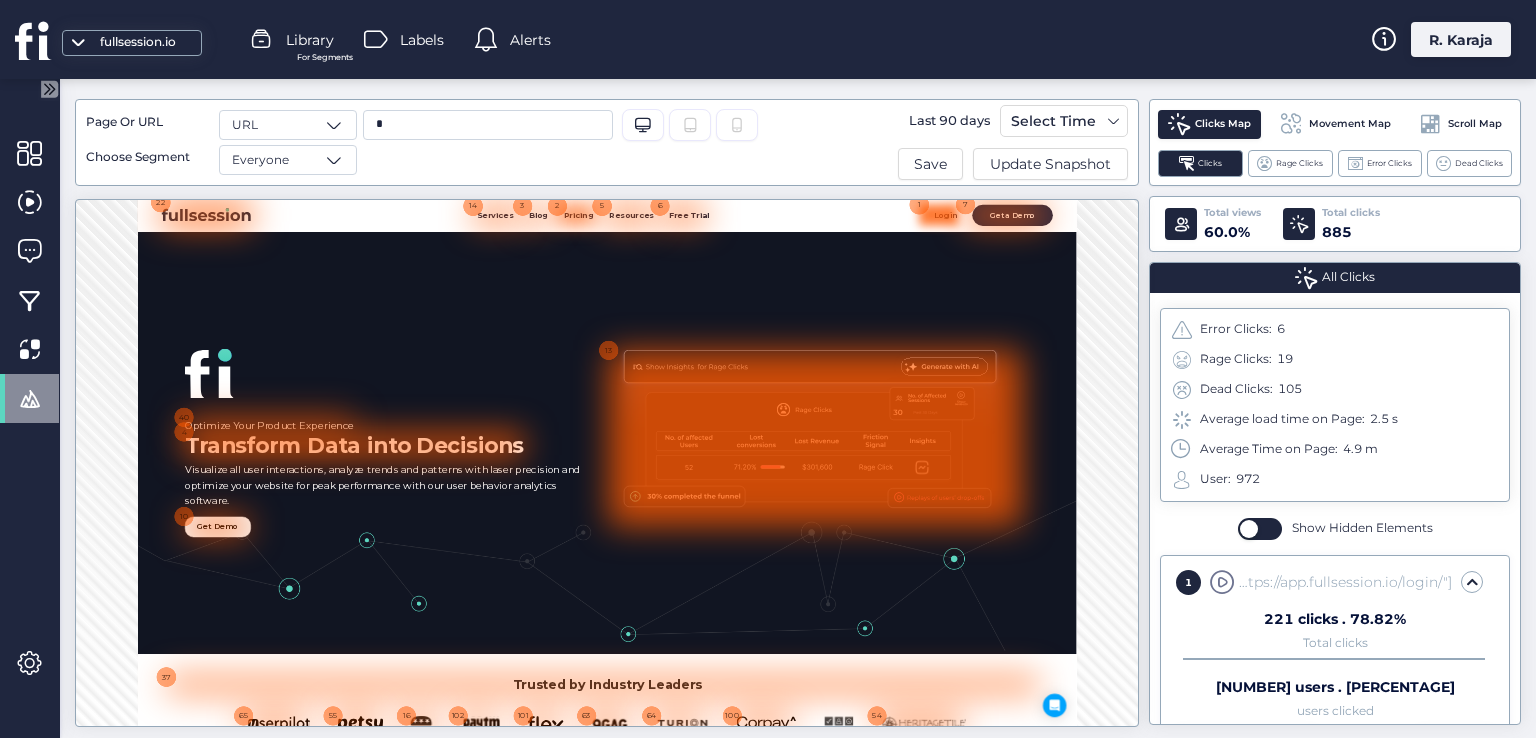 click at bounding box center (1775, 231) 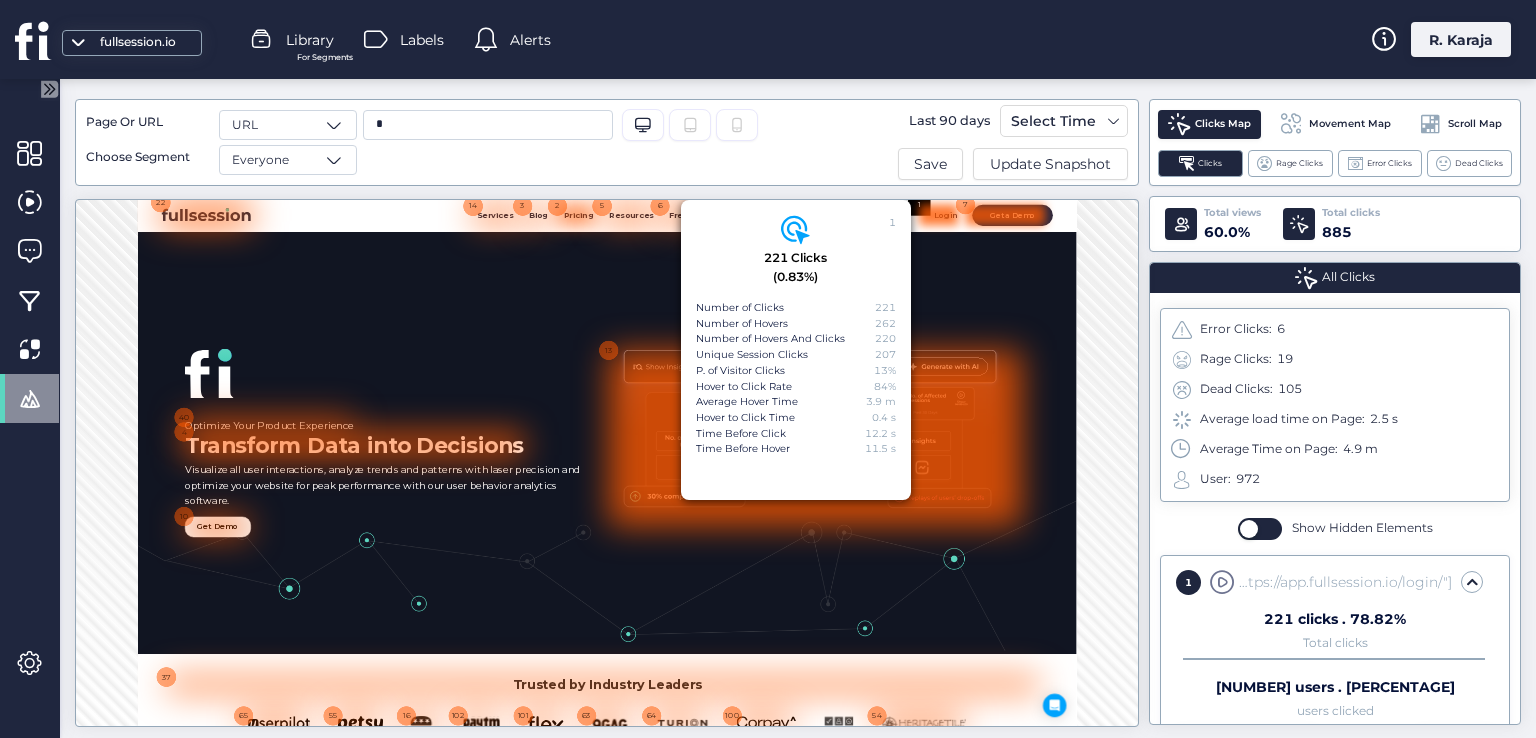 click at bounding box center (1912, 231) 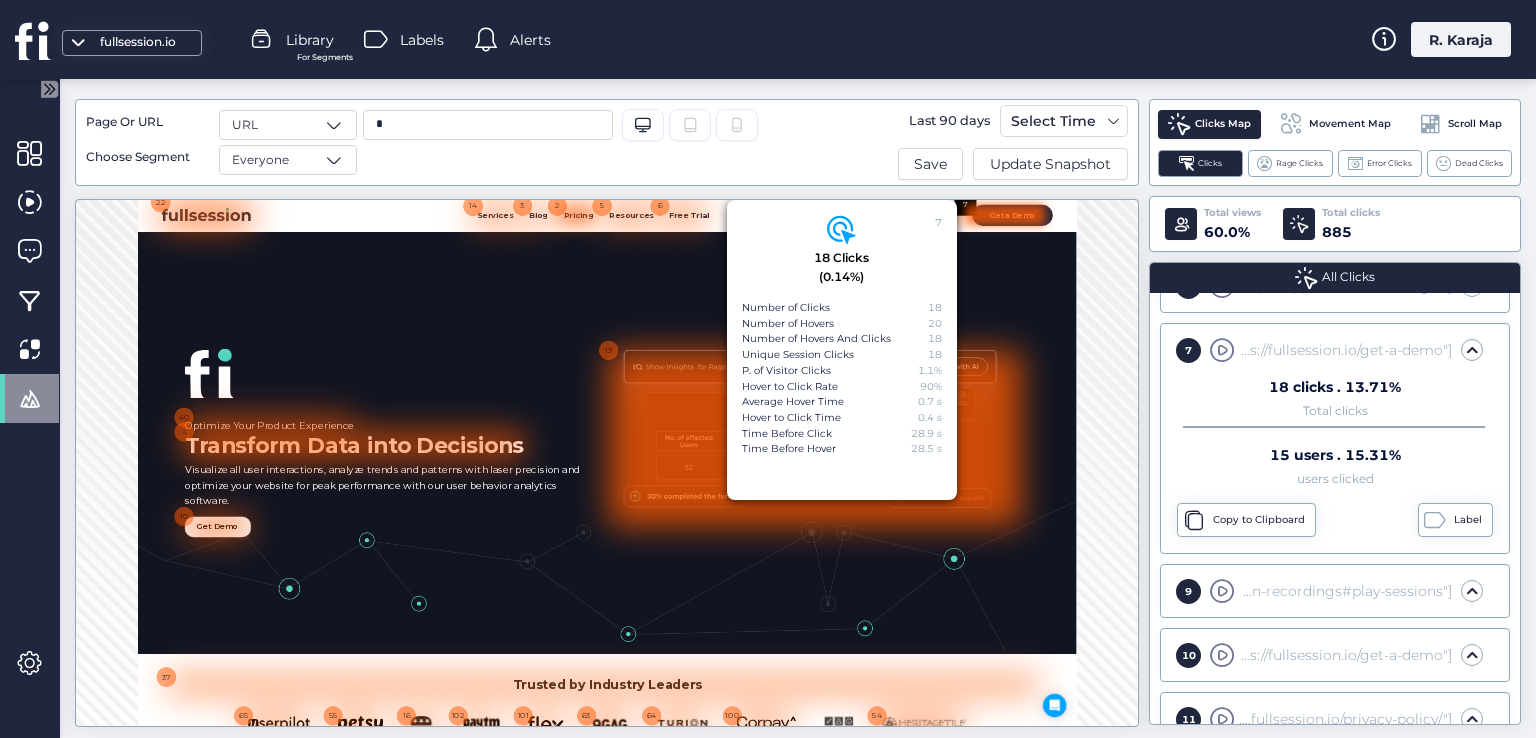 scroll, scrollTop: 630, scrollLeft: 0, axis: vertical 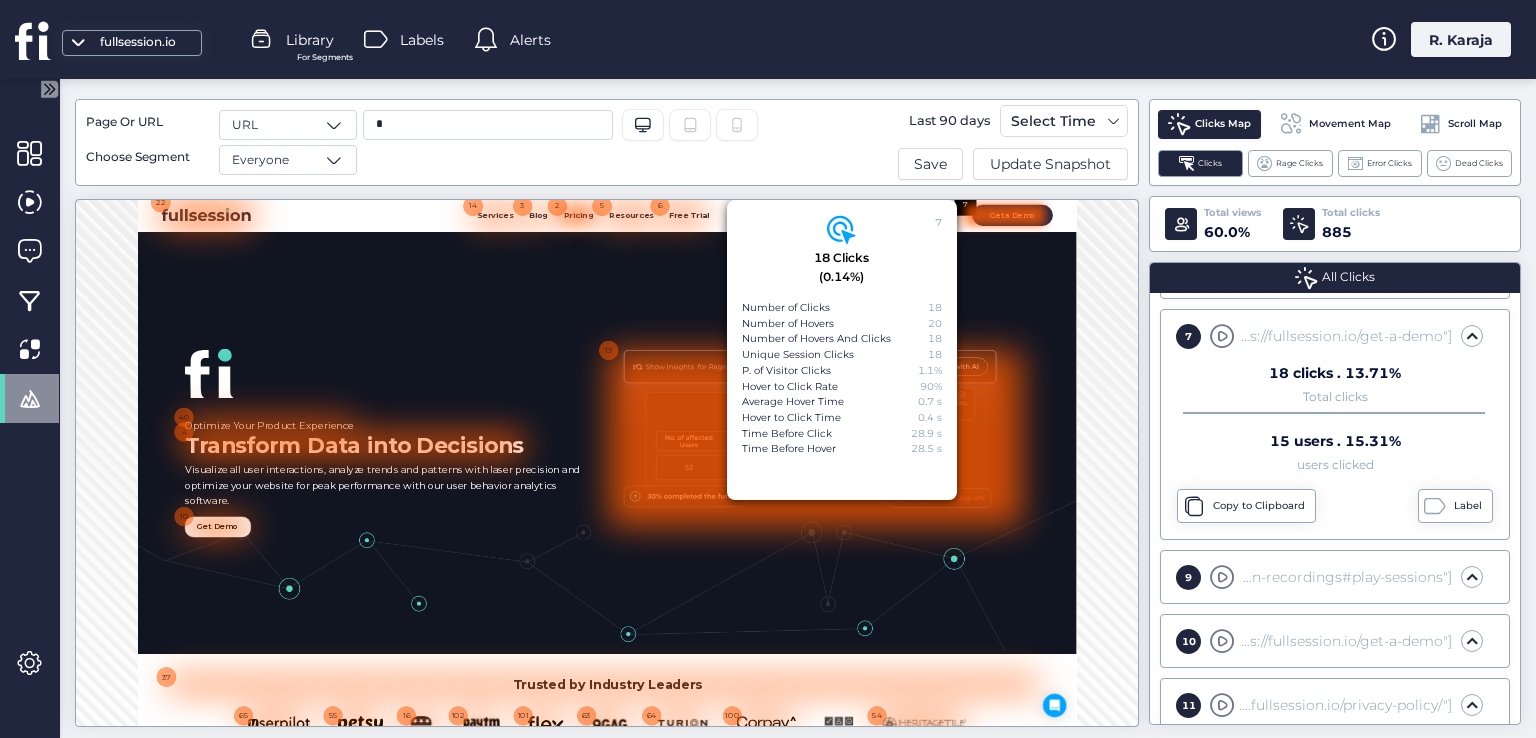 click on "FullSession
Optimize Your Product Experience
Transform Data into Decisions
Visualize all user interactions, analyze trends and patterns with laser precision and optimize your website for peak performance with our user behavior analytics software.
Get Demo" at bounding box center [1097, 698] 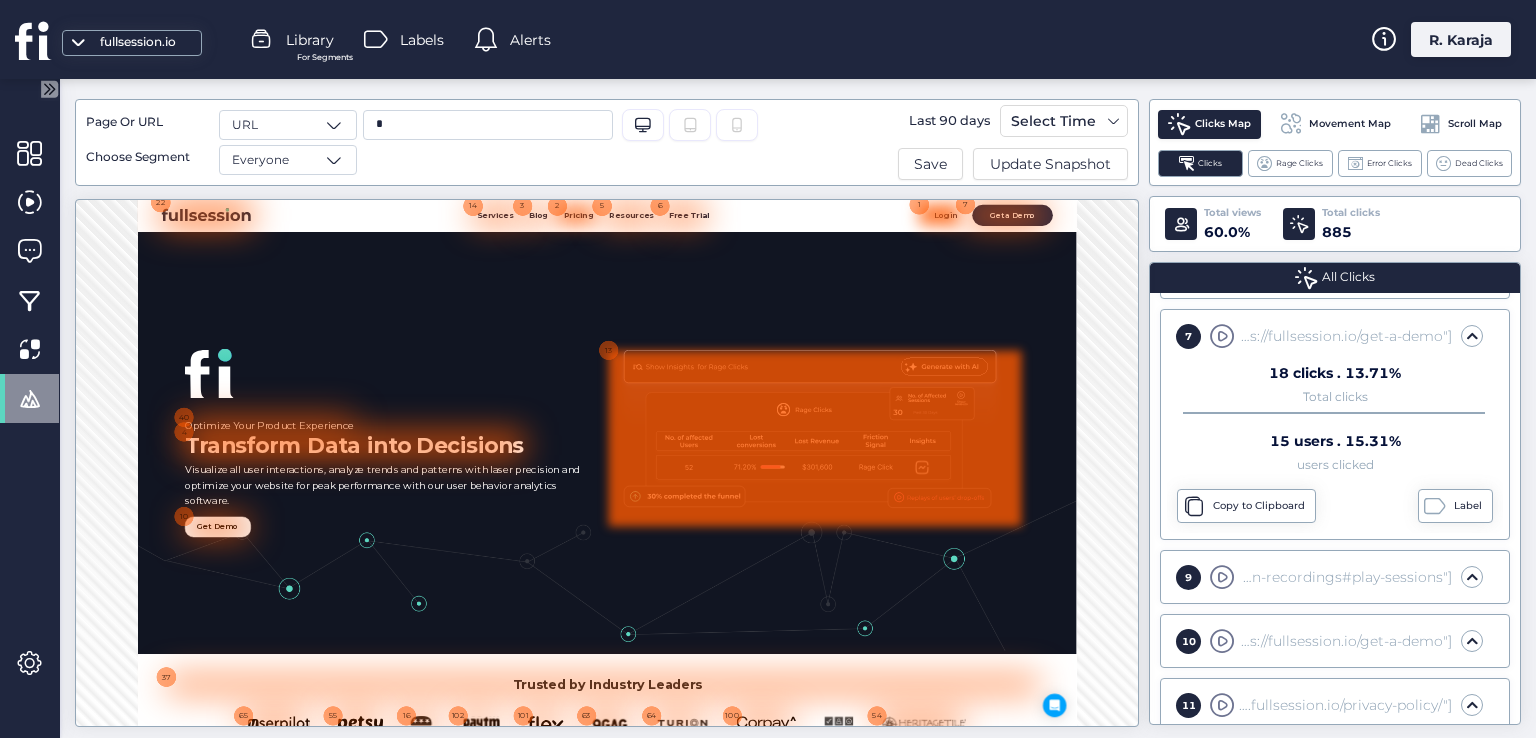 click at bounding box center [1522, 689] 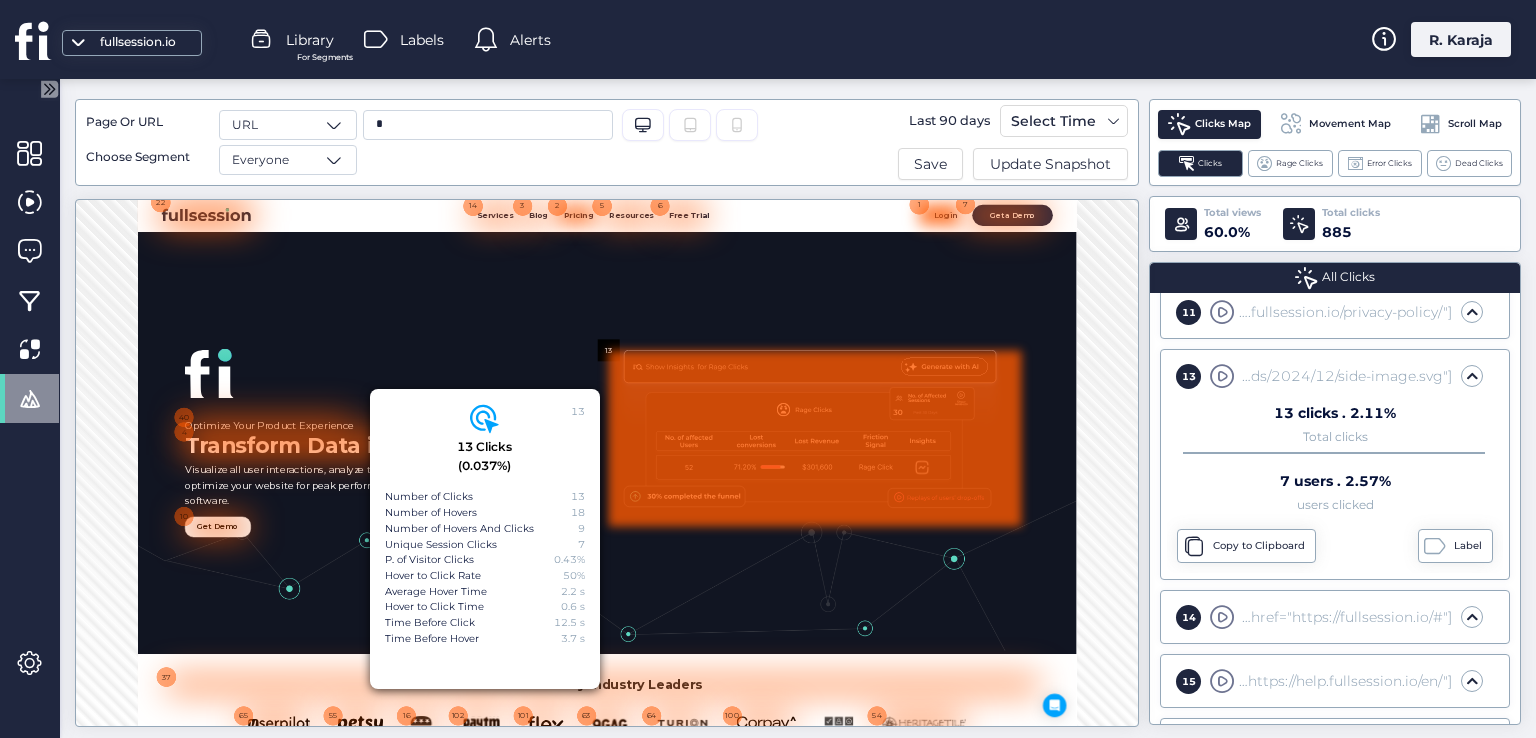 scroll, scrollTop: 884, scrollLeft: 0, axis: vertical 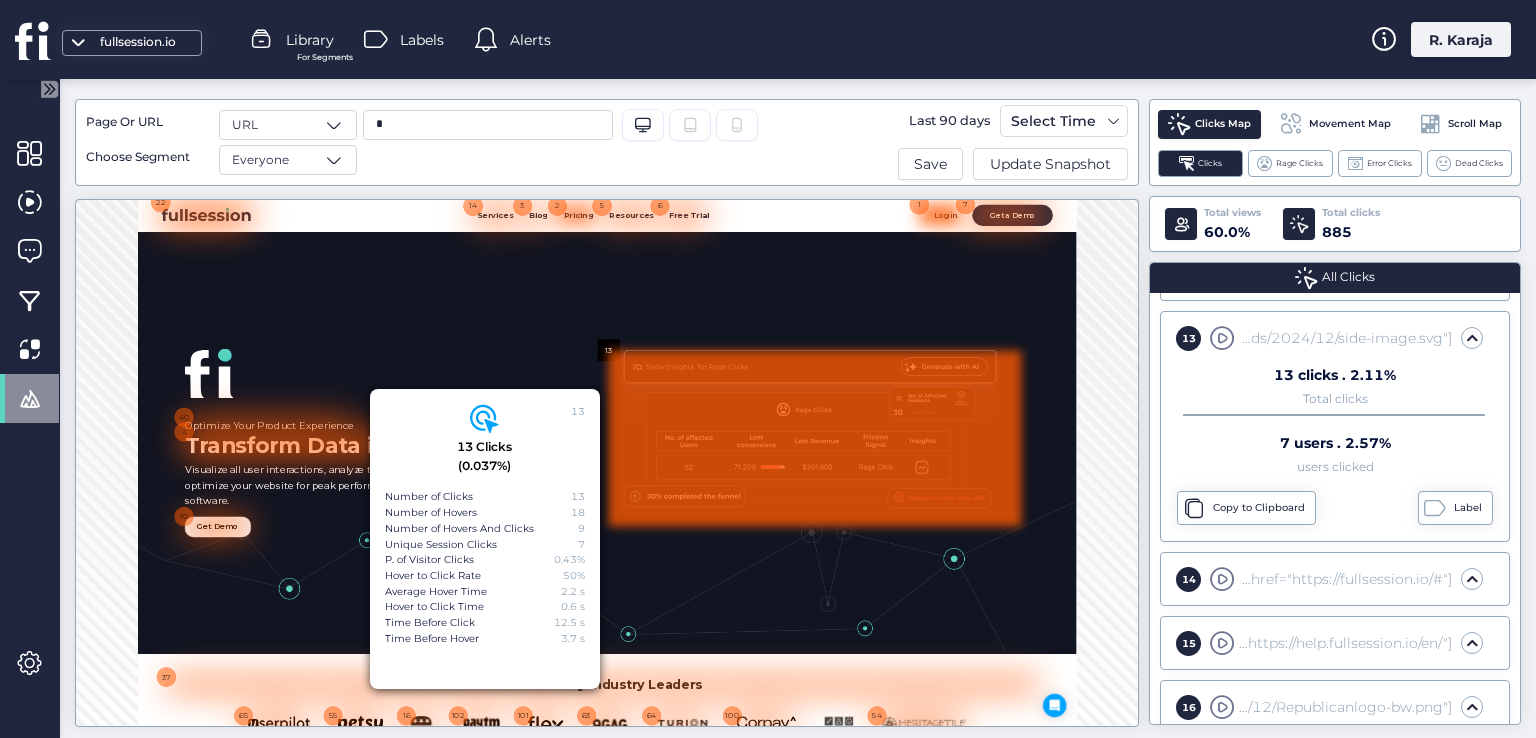 click on "FullSession
Optimize Your Product Experience
Transform Data into Decisions
Visualize all user interactions, analyze trends and patterns with laser precision and optimize your website for peak performance with our user behavior analytics software.
Get Demo" at bounding box center (1097, 698) 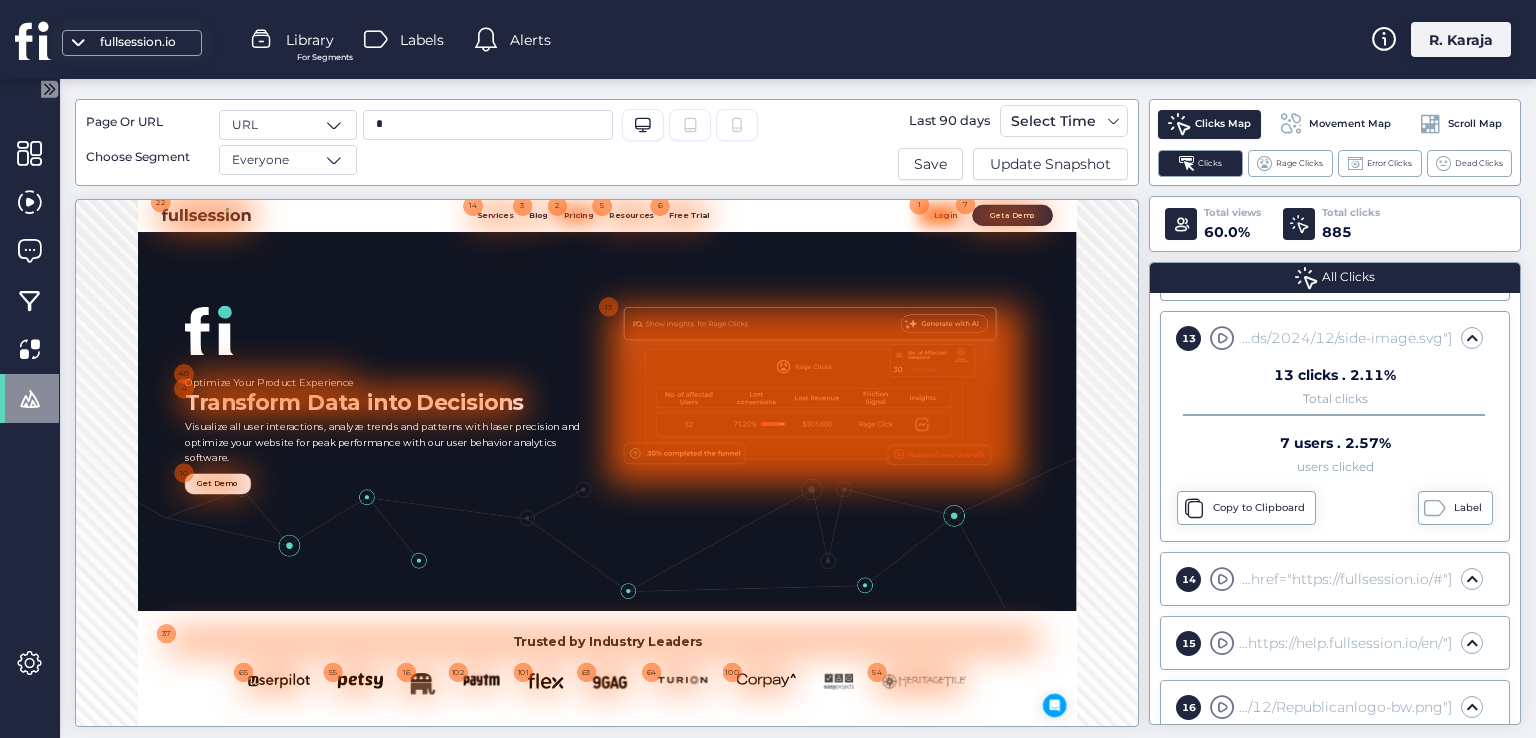 scroll, scrollTop: 98, scrollLeft: 0, axis: vertical 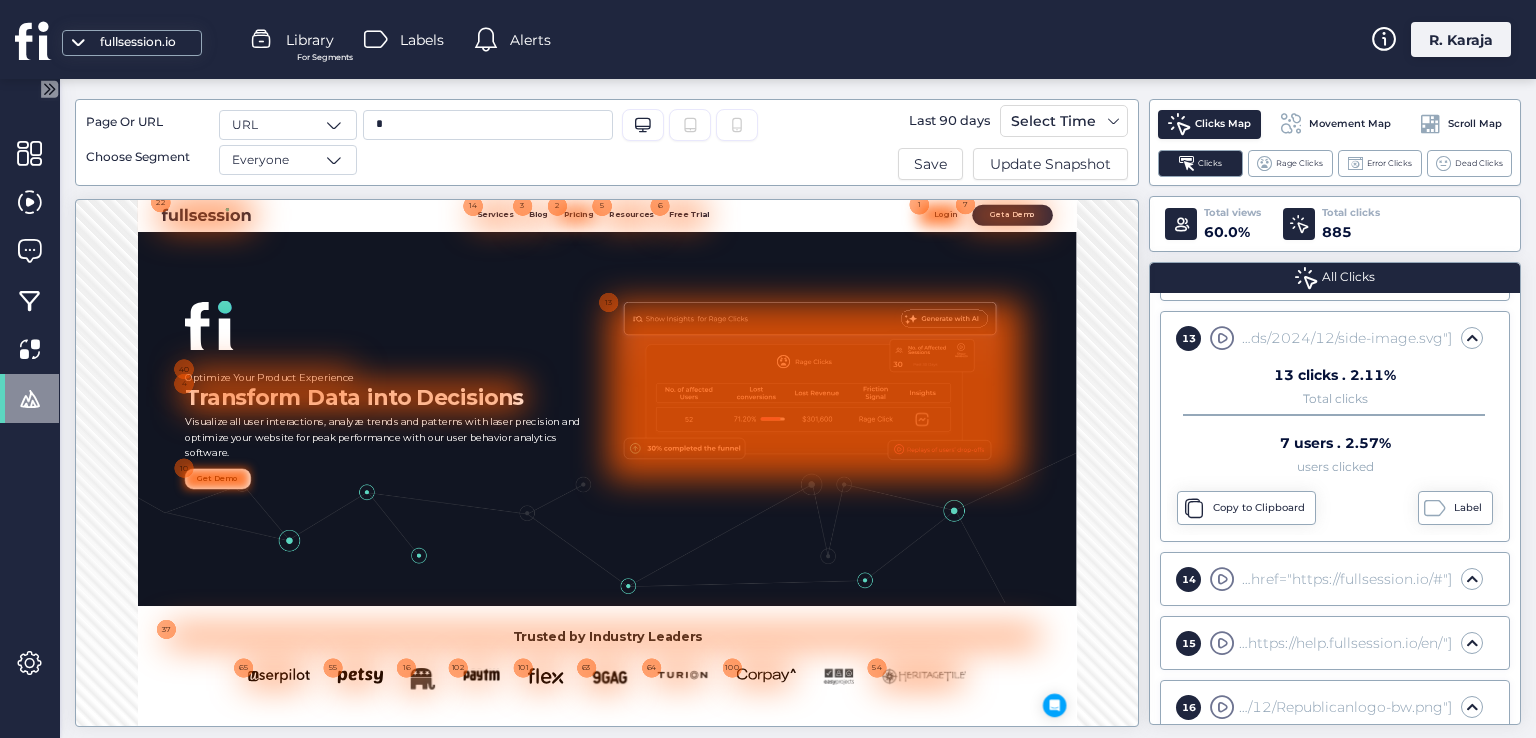 click at bounding box center [298, 771] 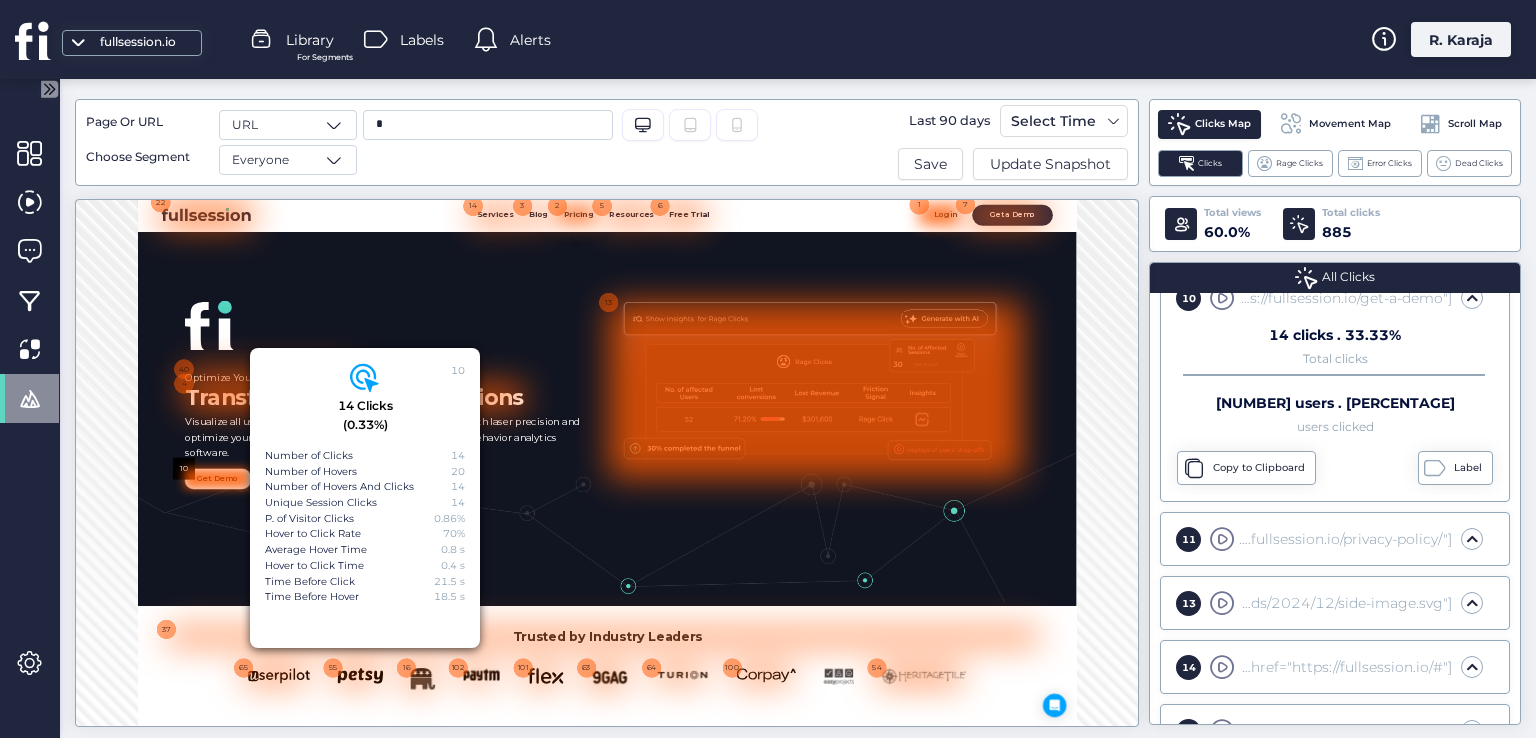 scroll, scrollTop: 581, scrollLeft: 0, axis: vertical 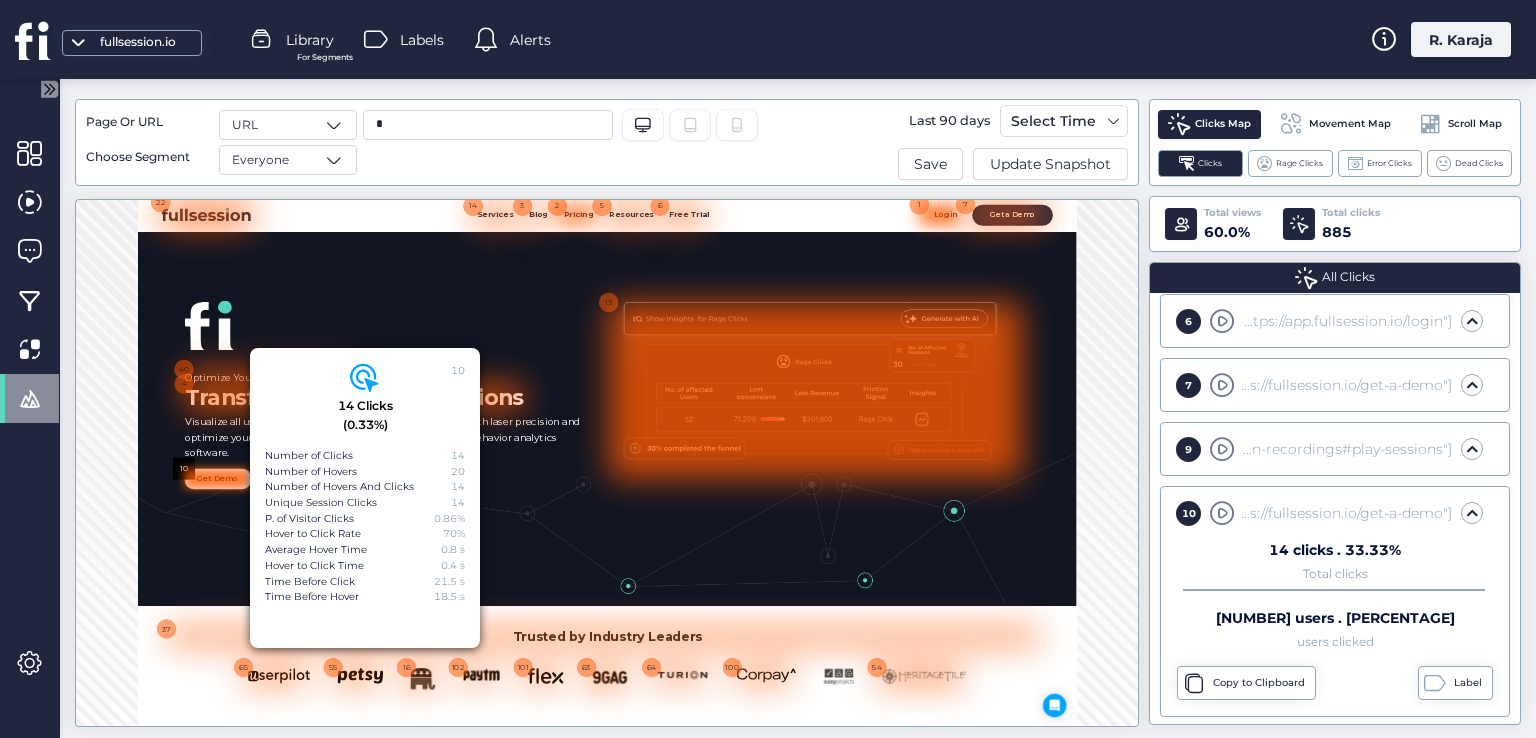 click on "FullSession
Optimize Your Product Experience
Transform Data into Decisions
Visualize all user interactions, analyze trends and patterns with laser precision and optimize your website for peak performance with our user behavior analytics software.
Get Demo" at bounding box center (1097, 600) 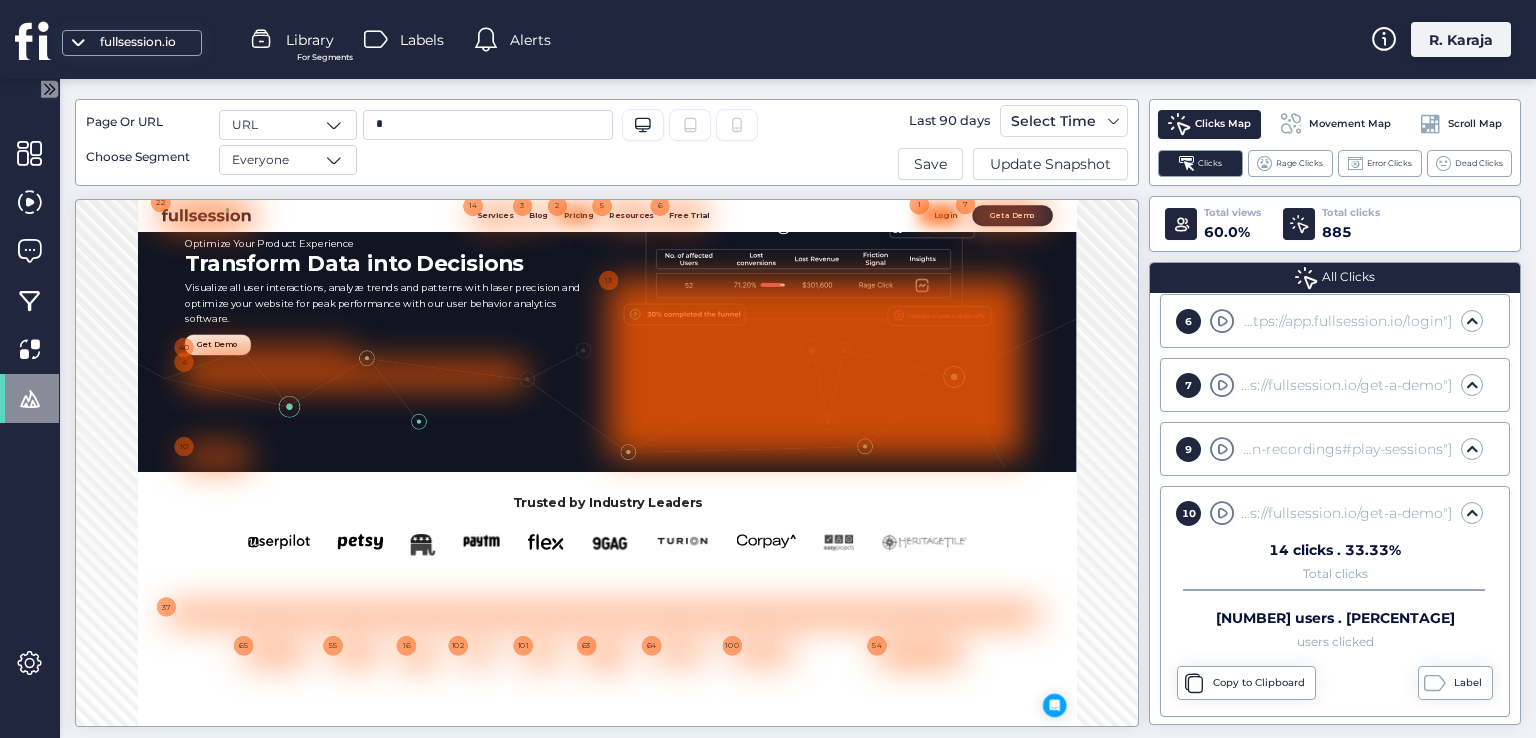 scroll, scrollTop: 0, scrollLeft: 0, axis: both 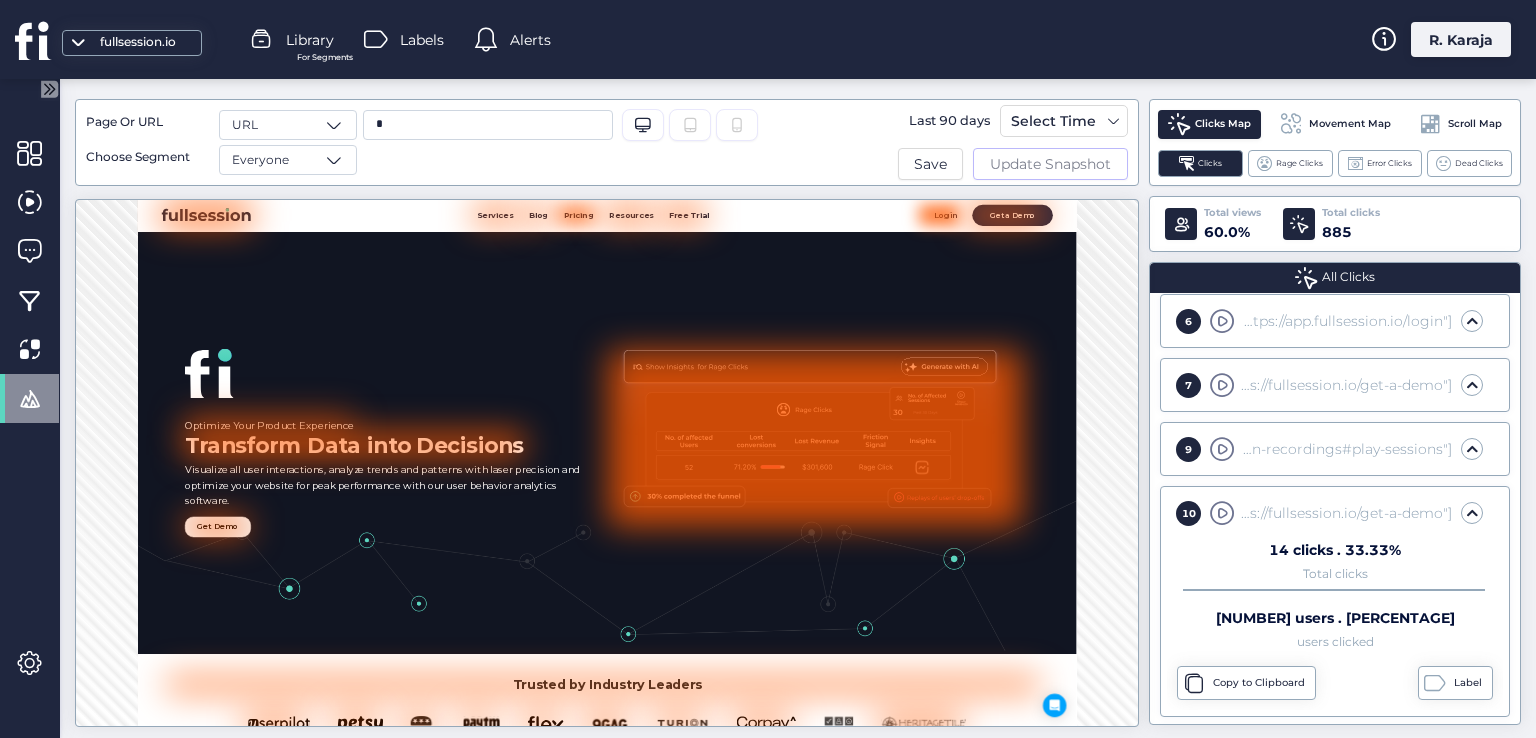 click on "Update Snapshot" 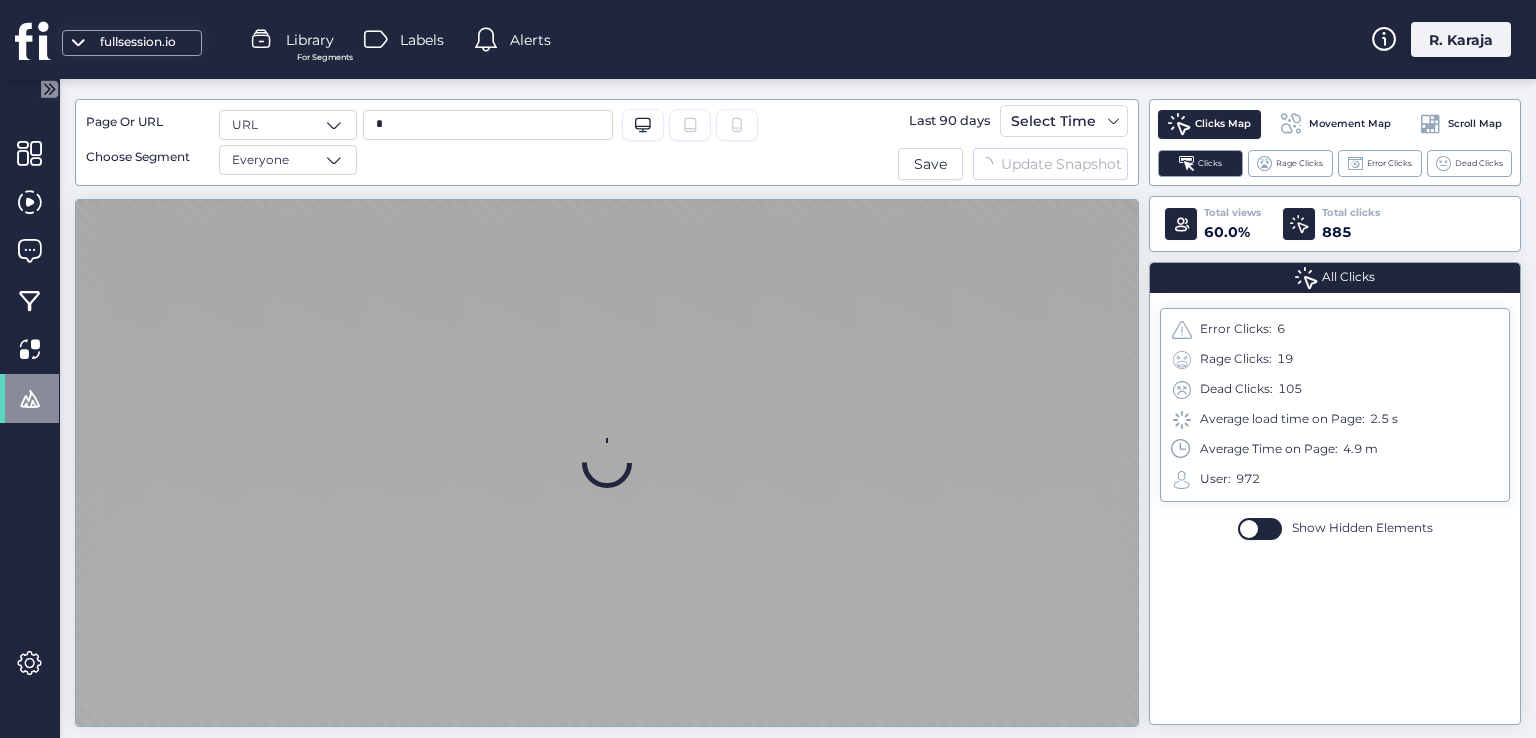 scroll, scrollTop: 0, scrollLeft: 0, axis: both 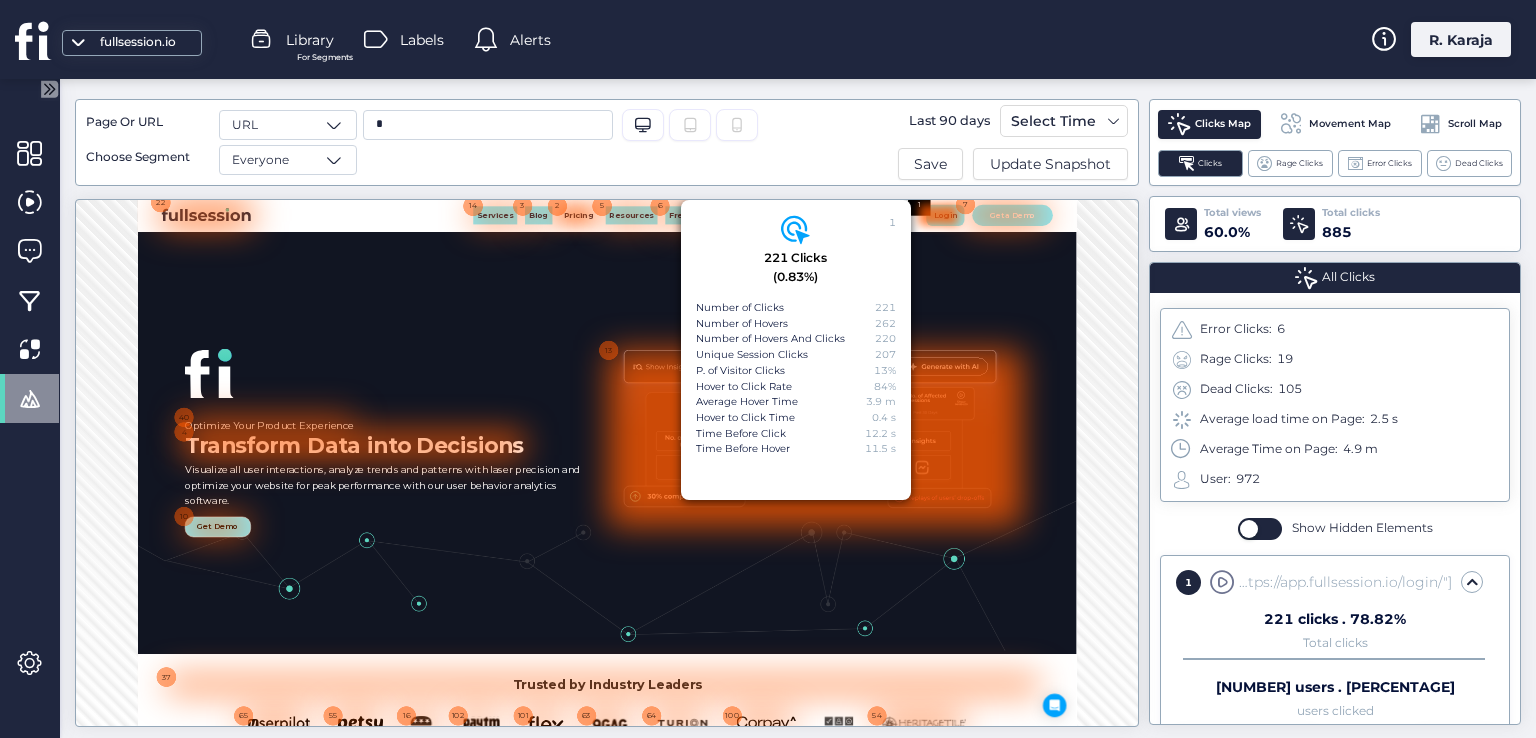 click on "FullSession
Optimize Your Product Experience
Transform Data into Decisions
Visualize all user interactions, analyze trends and patterns with laser precision and optimize your website for peak performance with our user behavior analytics software.
Get Demo" at bounding box center [1097, 698] 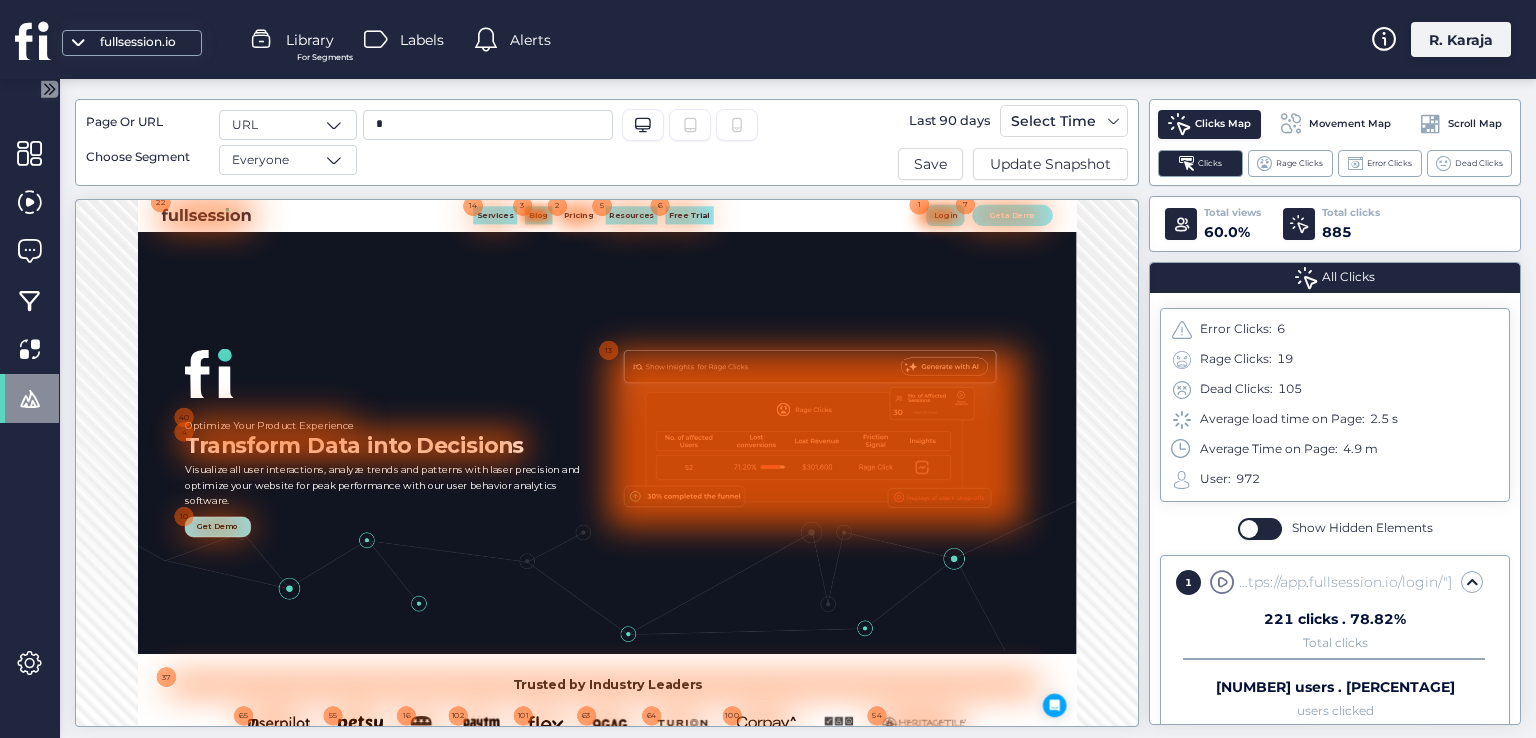 click at bounding box center (952, 231) 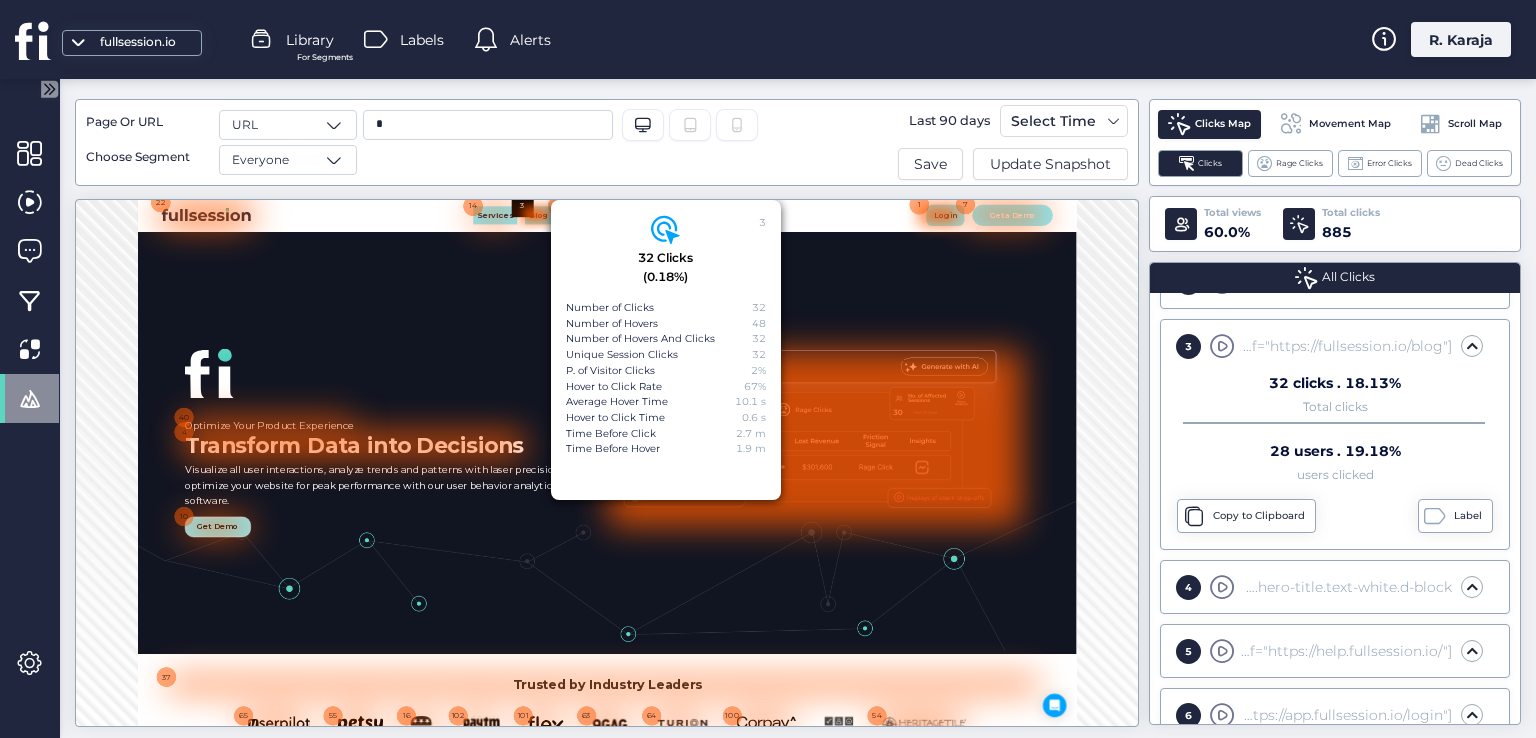 scroll, scrollTop: 376, scrollLeft: 0, axis: vertical 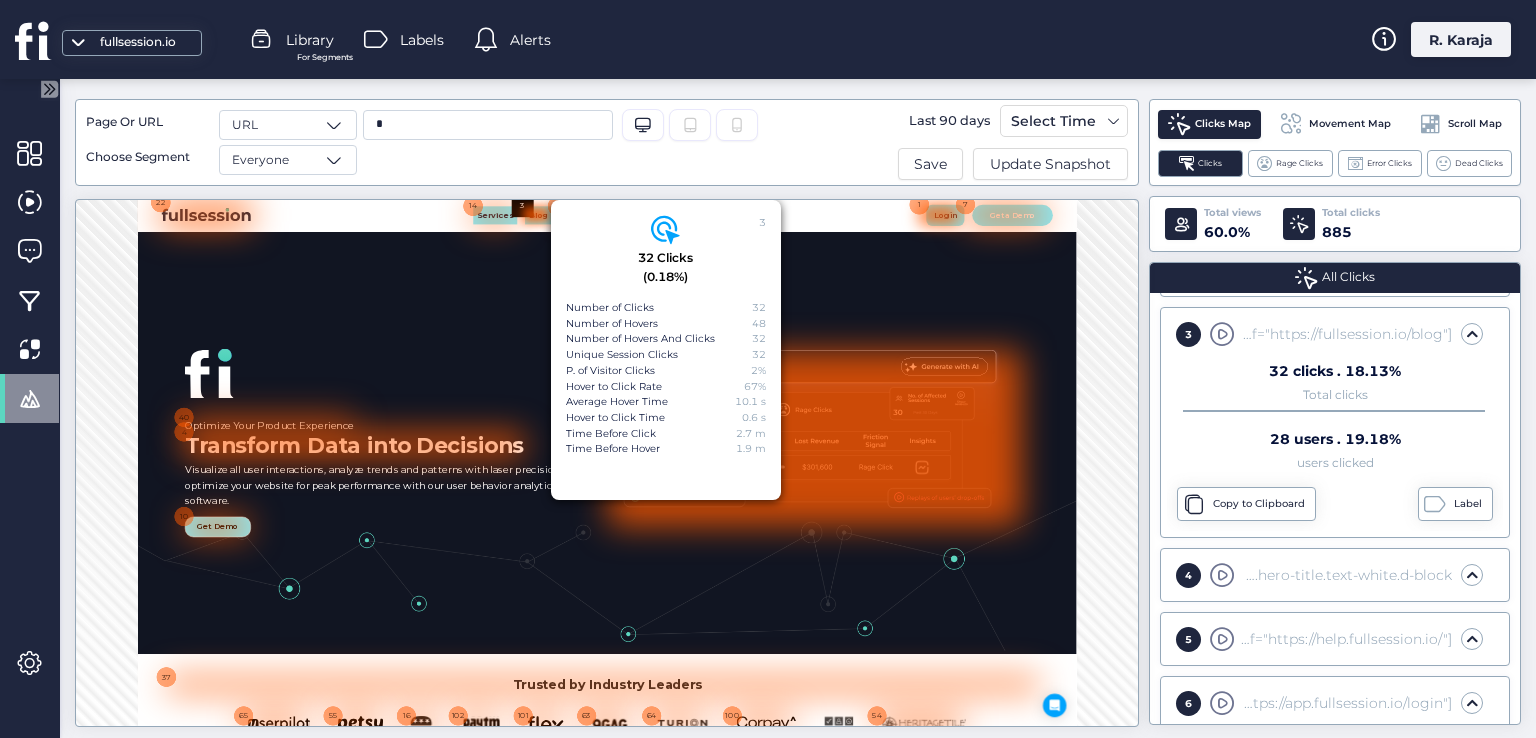 click on "FullSession
Optimize Your Product Experience
Transform Data into Decisions
Visualize all user interactions, analyze trends and patterns with laser precision and optimize your website for peak performance with our user behavior analytics software.
Get Demo" at bounding box center (1097, 698) 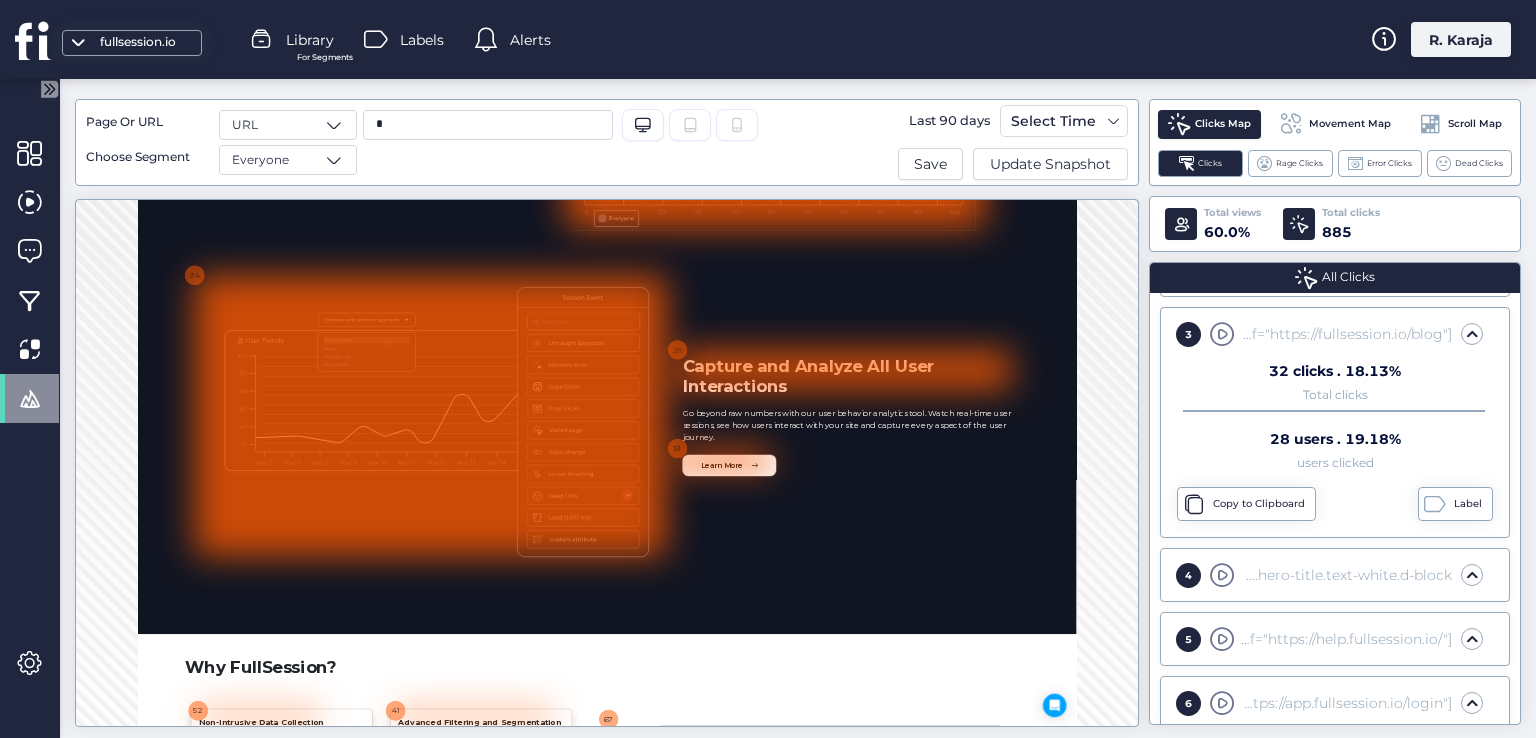 scroll, scrollTop: 3584, scrollLeft: 0, axis: vertical 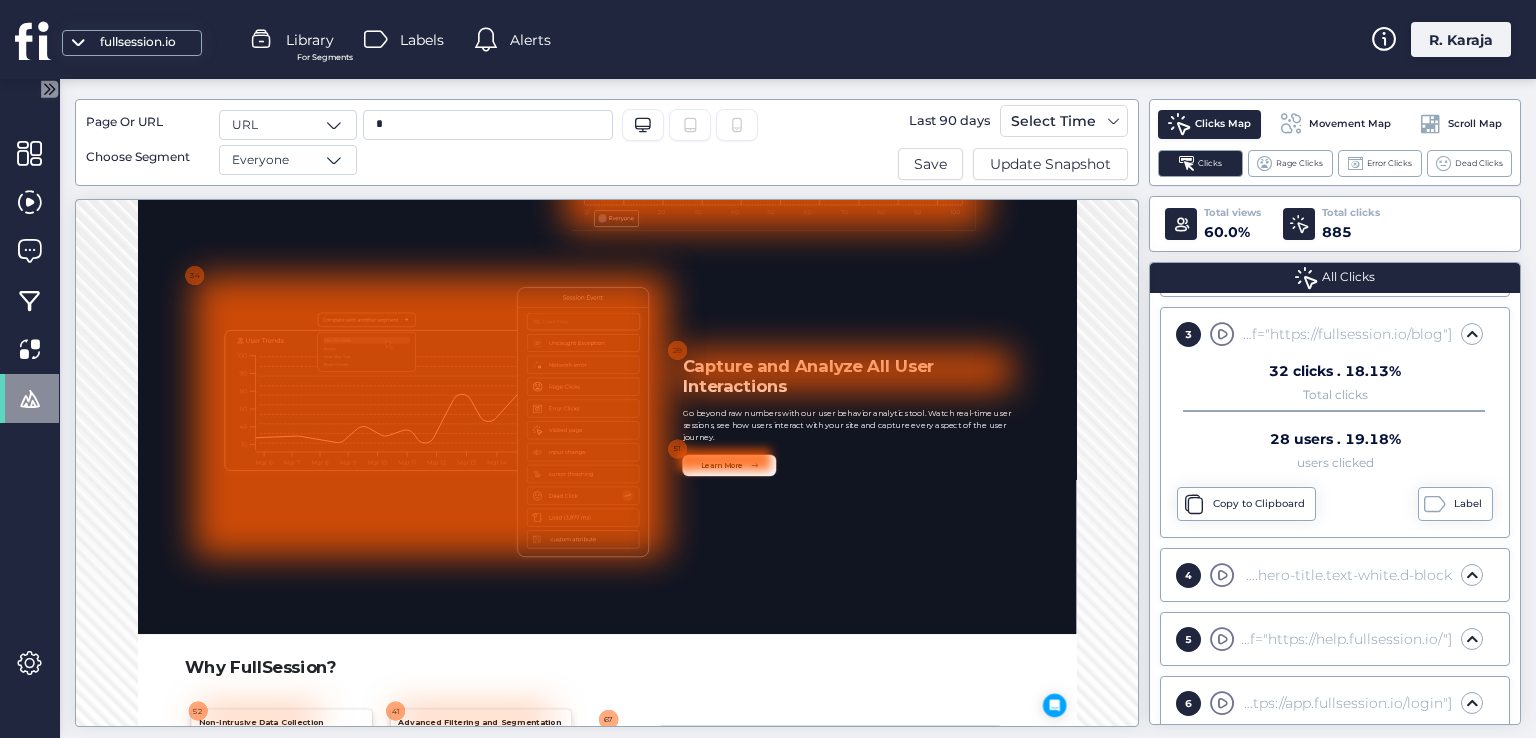 click at bounding box center (1337, 732) 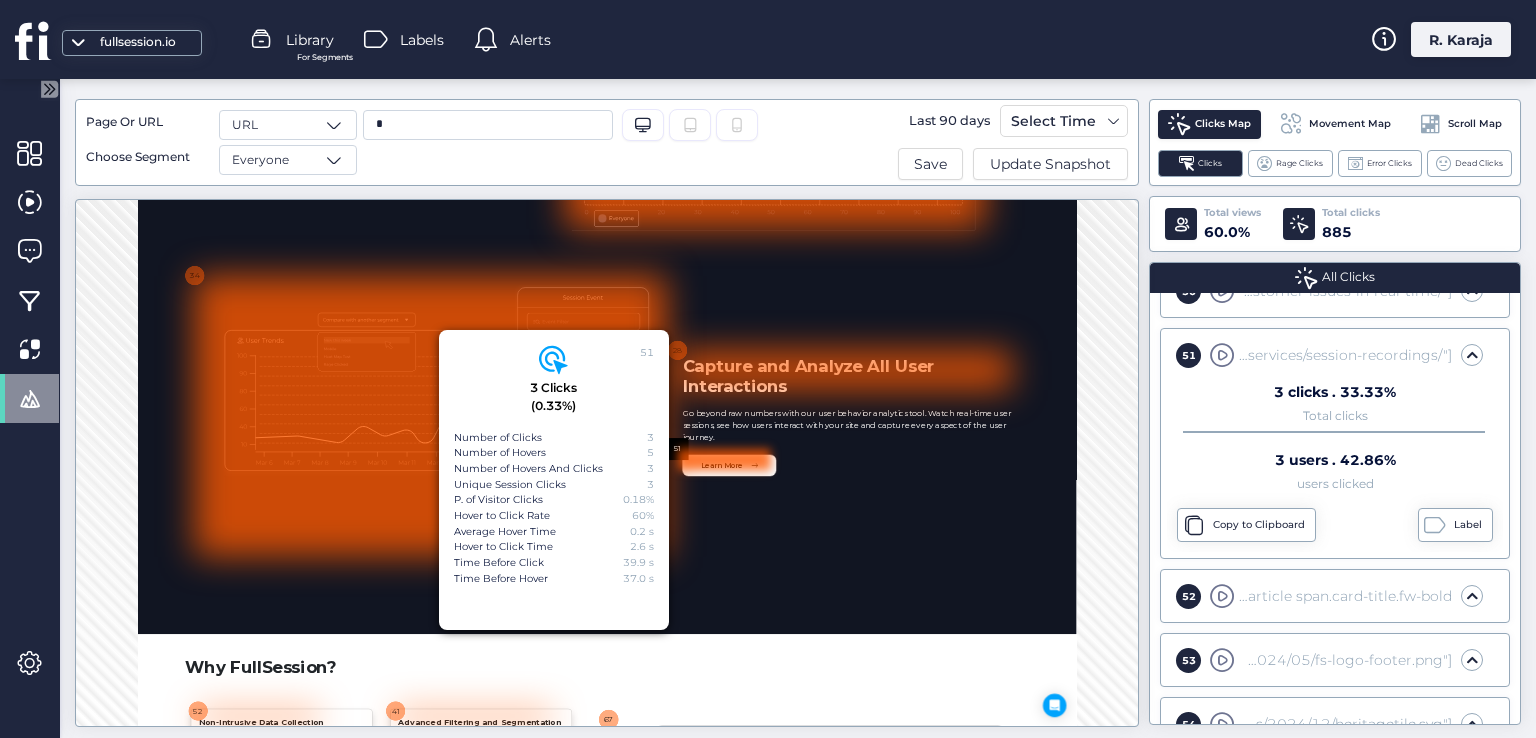 scroll, scrollTop: 3174, scrollLeft: 0, axis: vertical 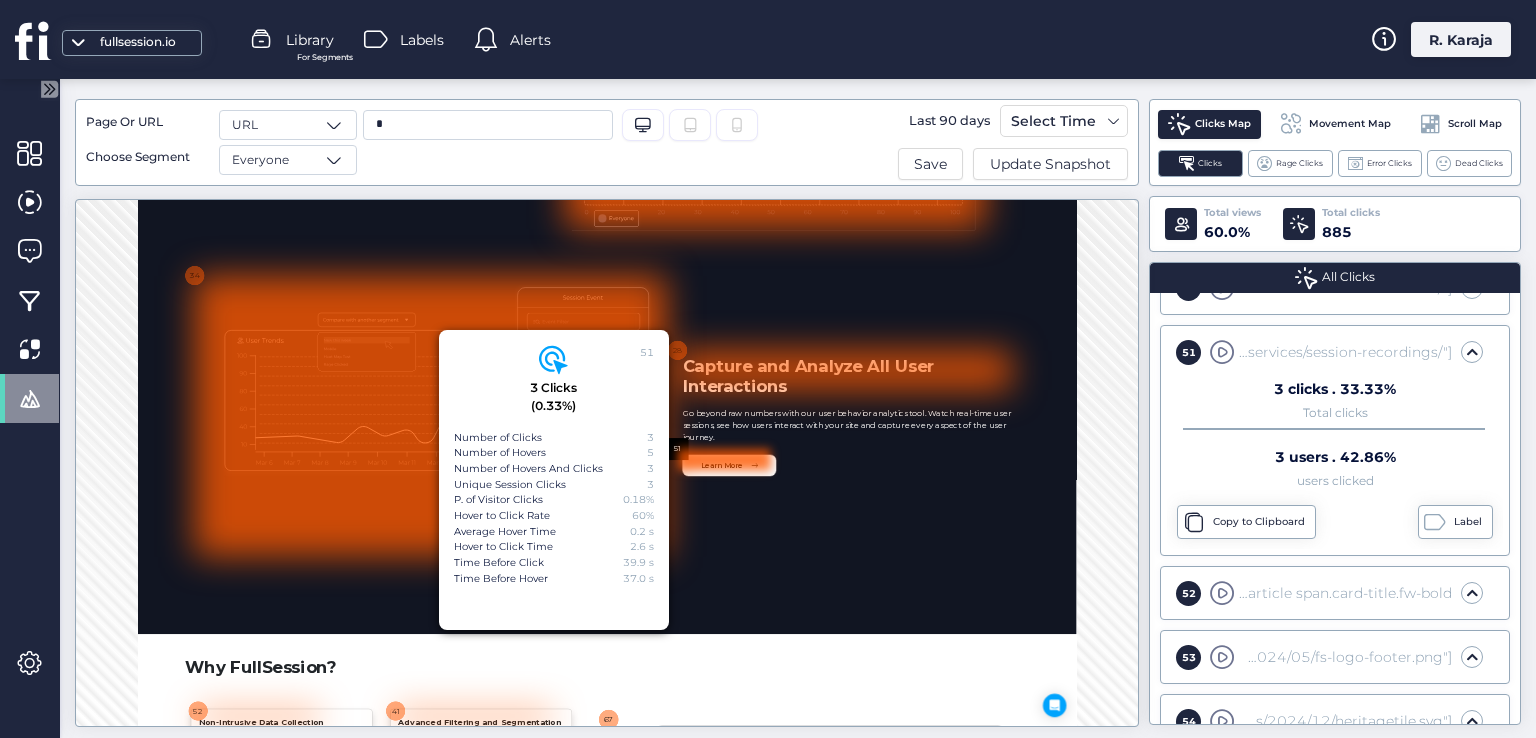 click on "Capture and Analyze All User Interactions
Go beyond raw numbers with our user behavior analytics tool. Watch real-time user sessions, see how users interact with your site and capture every aspect of the user journey.
Learn More" at bounding box center (1097, 656) 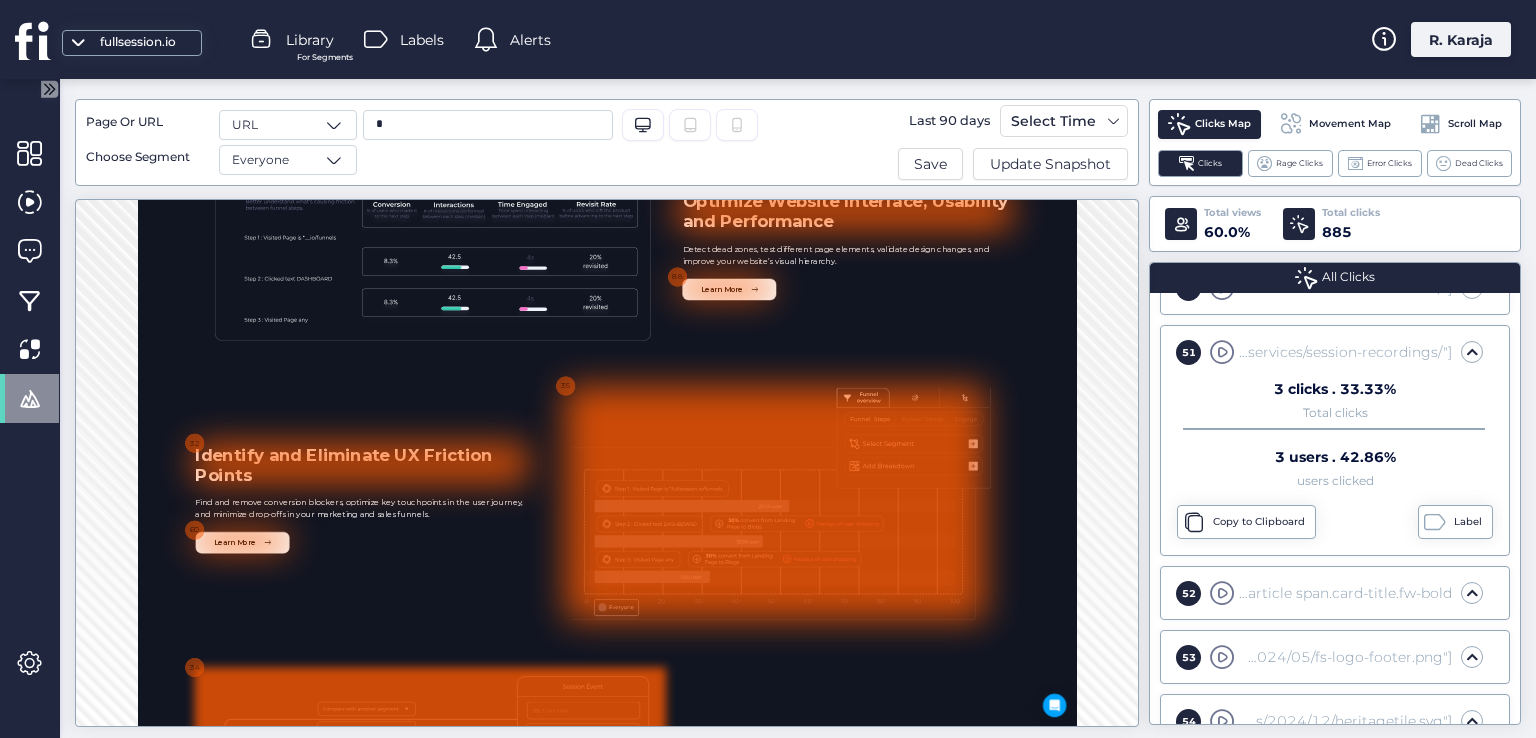 scroll, scrollTop: 2783, scrollLeft: 0, axis: vertical 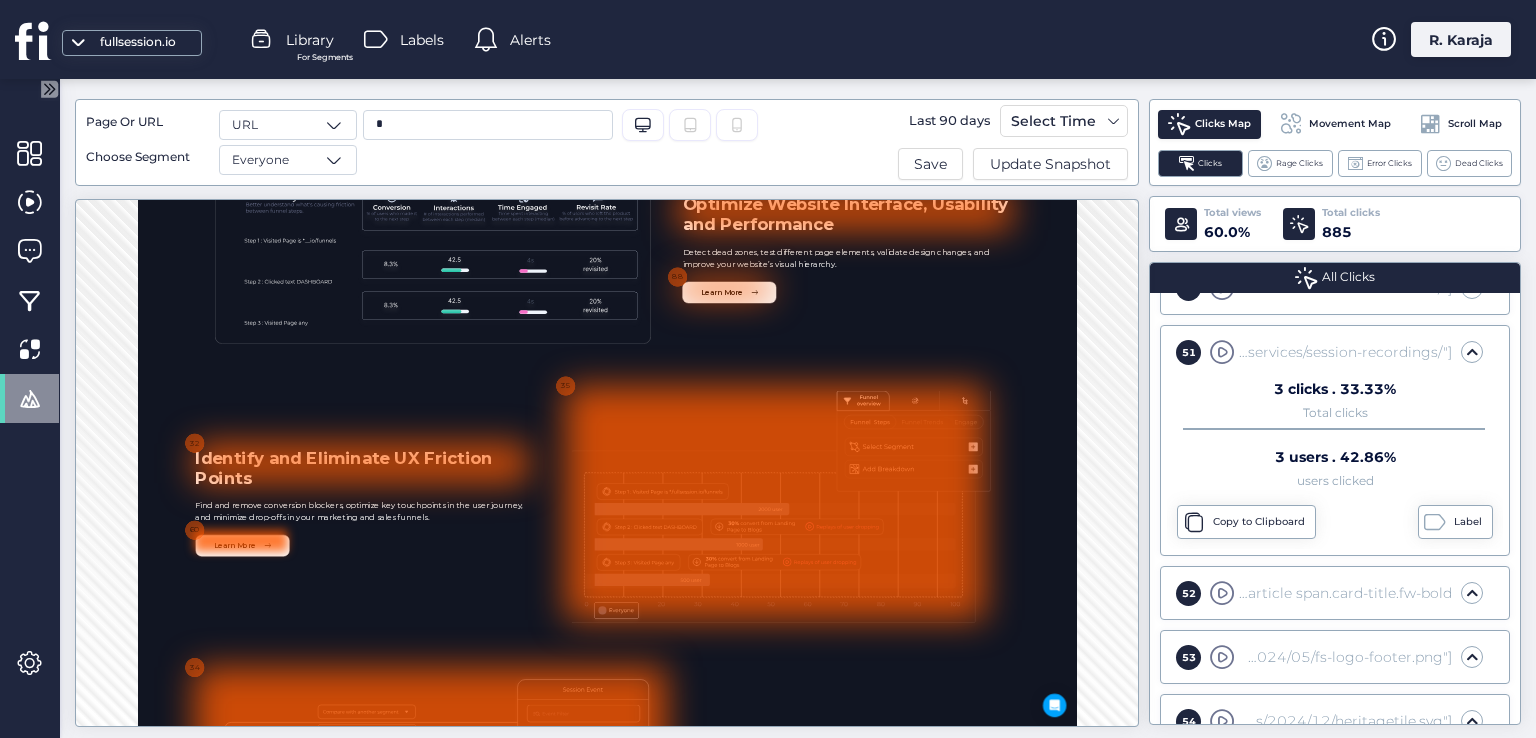 click at bounding box center [348, 898] 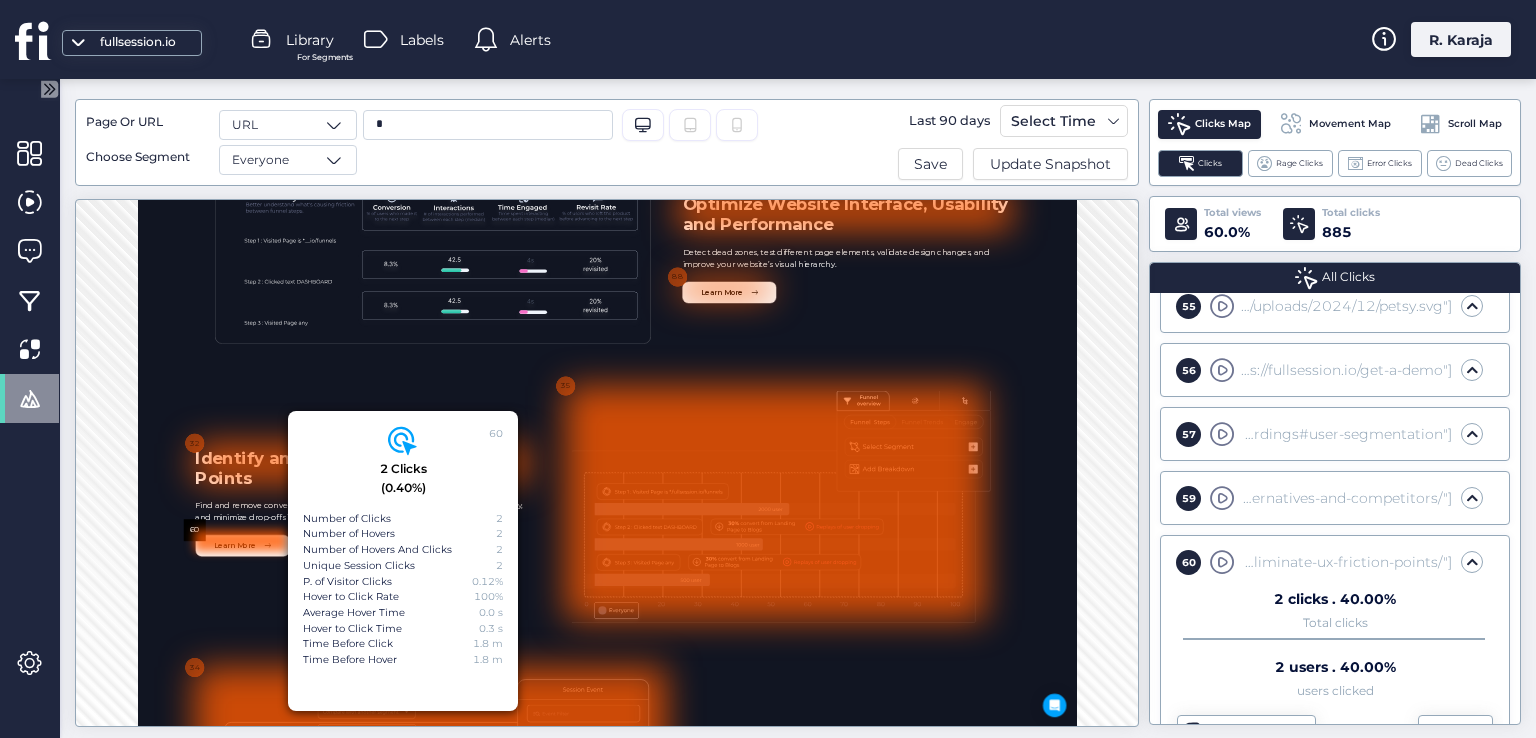 scroll, scrollTop: 3683, scrollLeft: 0, axis: vertical 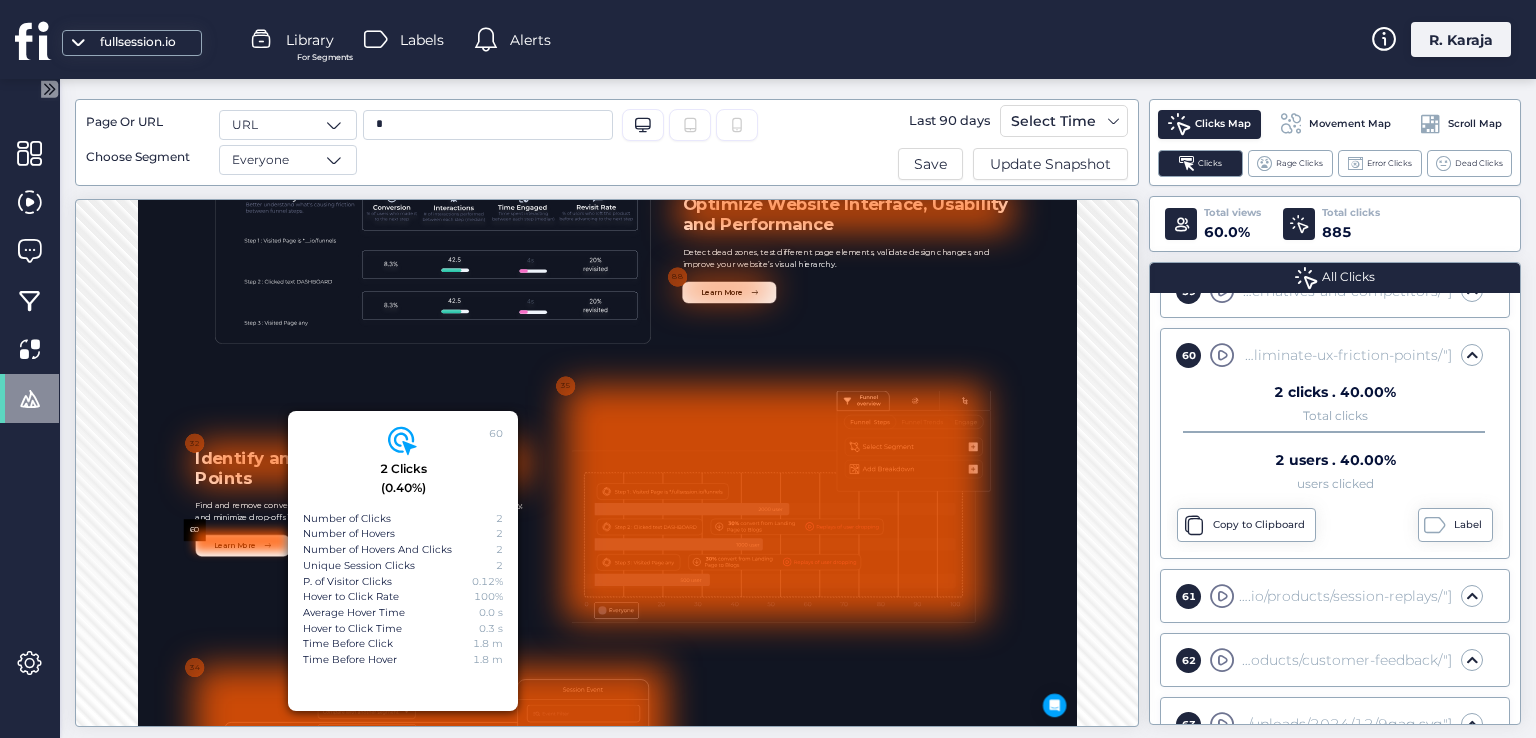 click on "Resolve Customer Issues in Real-Time
Capture specific details about user problems, understand the reasons behind their frustration, and act promptly to provide immediate solutions.
Learn More
Optimize Website Interface, Usability and Performance
Detect dead zones, test different page elements, validate design changes, and improve your website’s visual hierarchy.
Learn More
Learn More" at bounding box center [1097, 637] 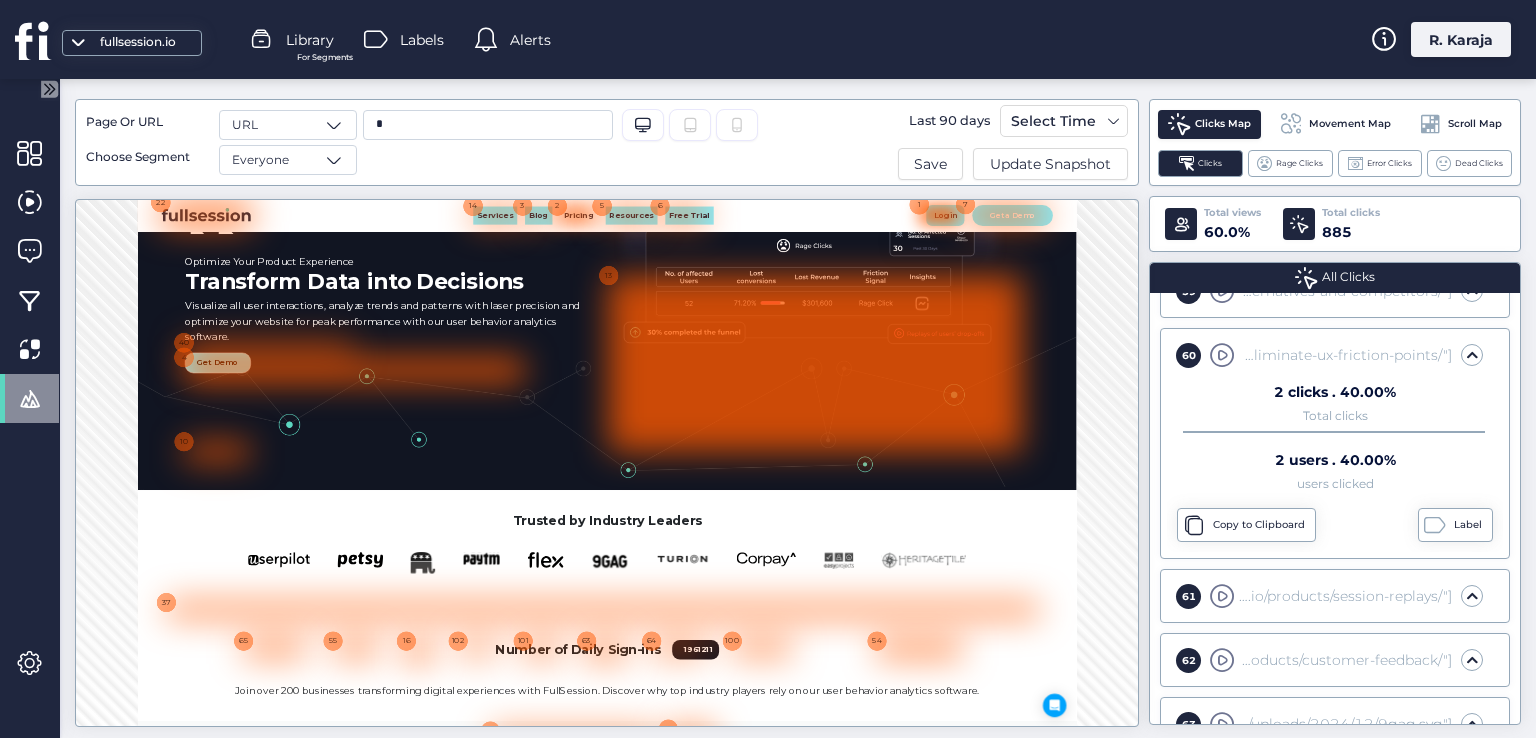 scroll, scrollTop: 0, scrollLeft: 0, axis: both 